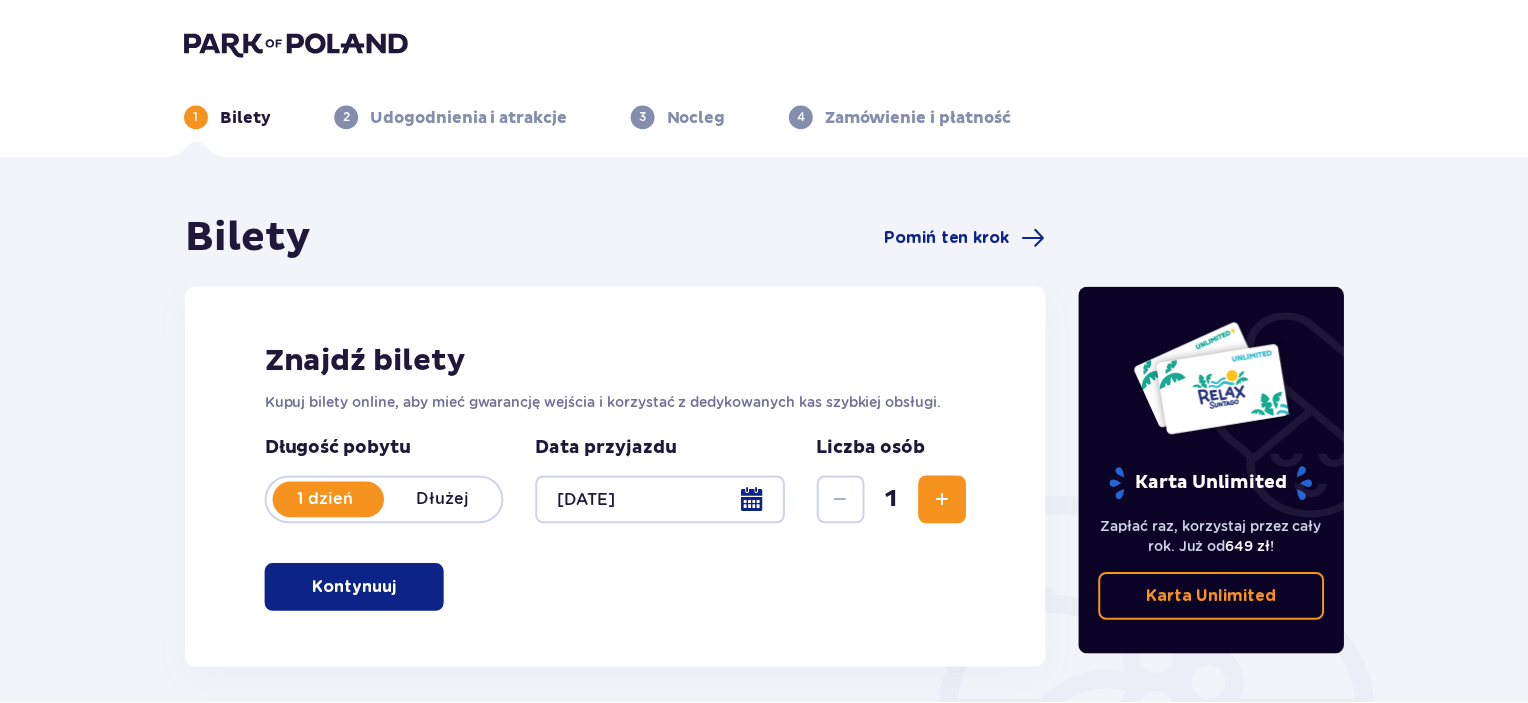 scroll, scrollTop: 0, scrollLeft: 0, axis: both 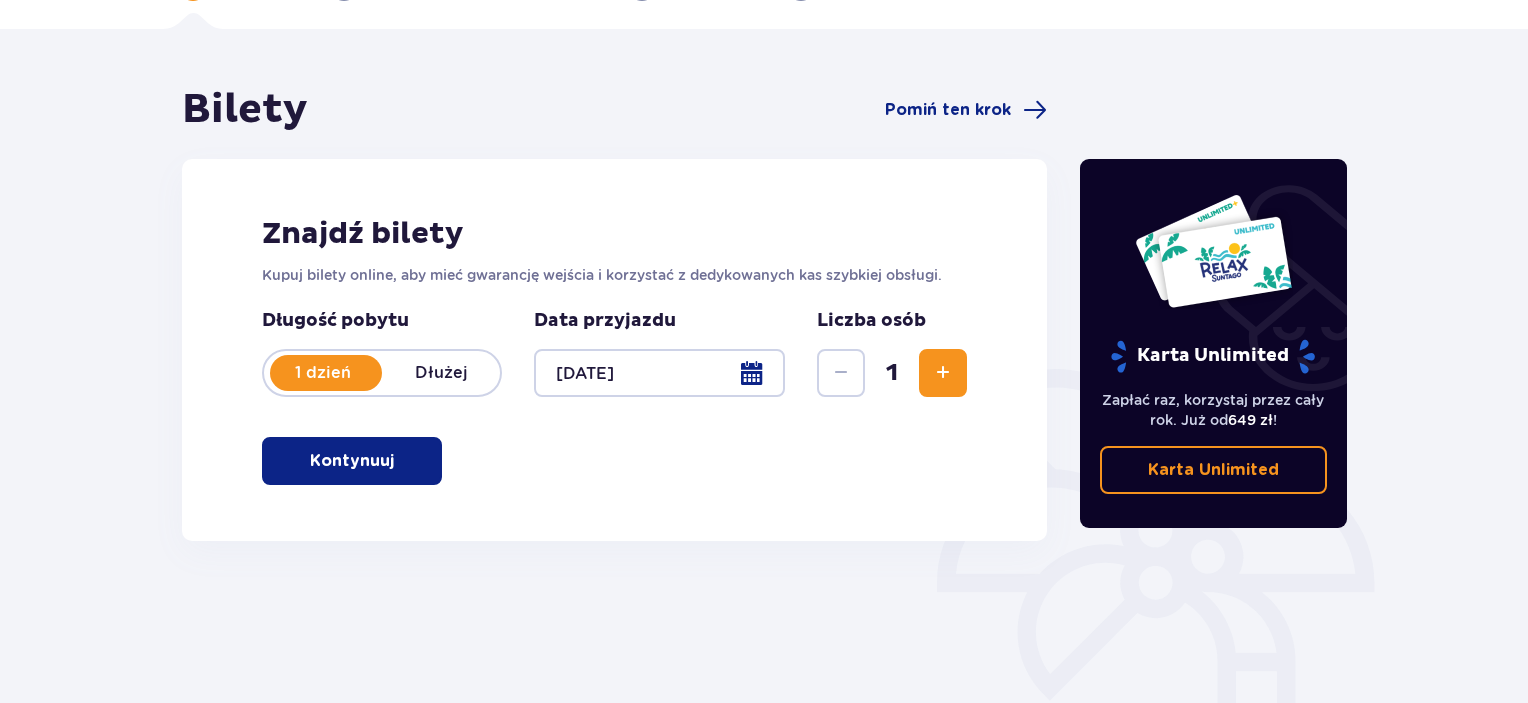 click on "Kontynuuj" at bounding box center [352, 461] 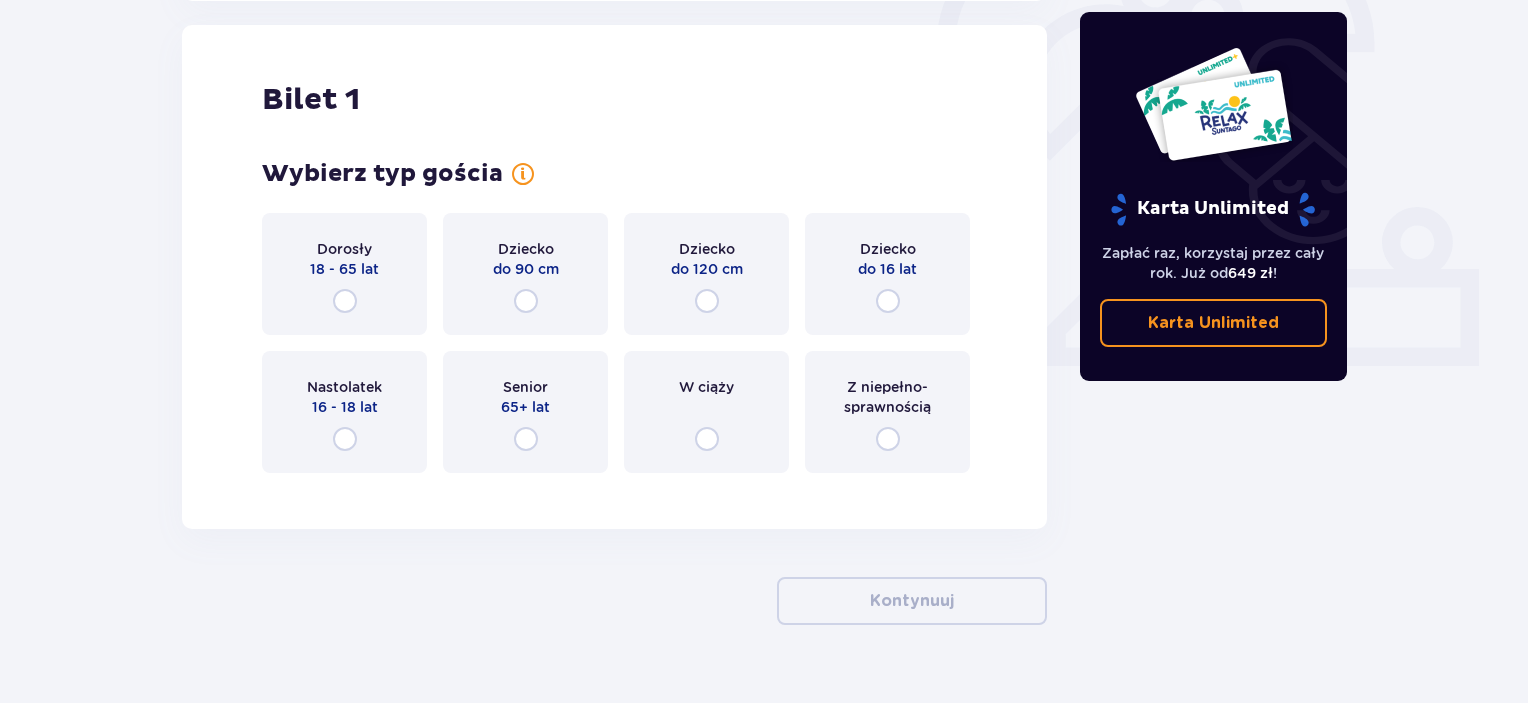 scroll, scrollTop: 668, scrollLeft: 0, axis: vertical 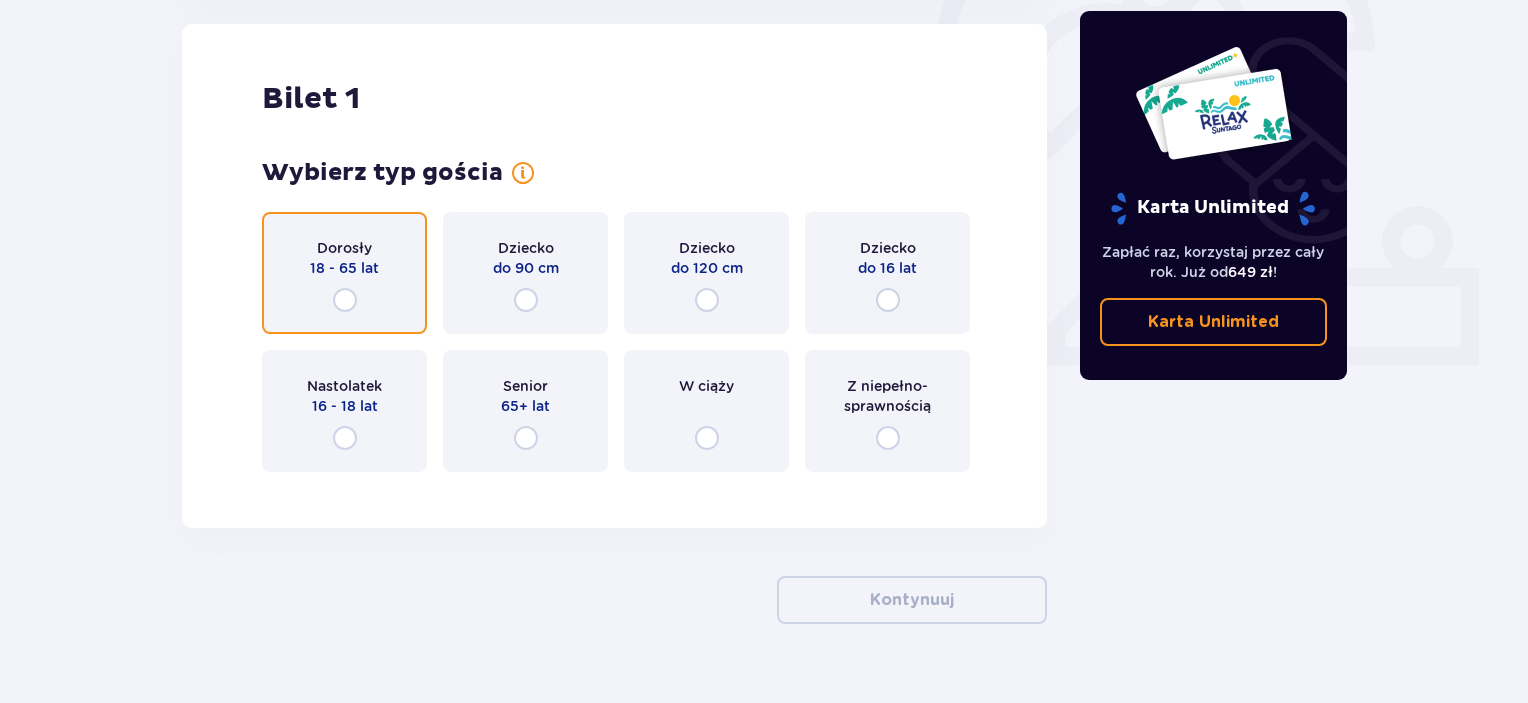 click at bounding box center (345, 300) 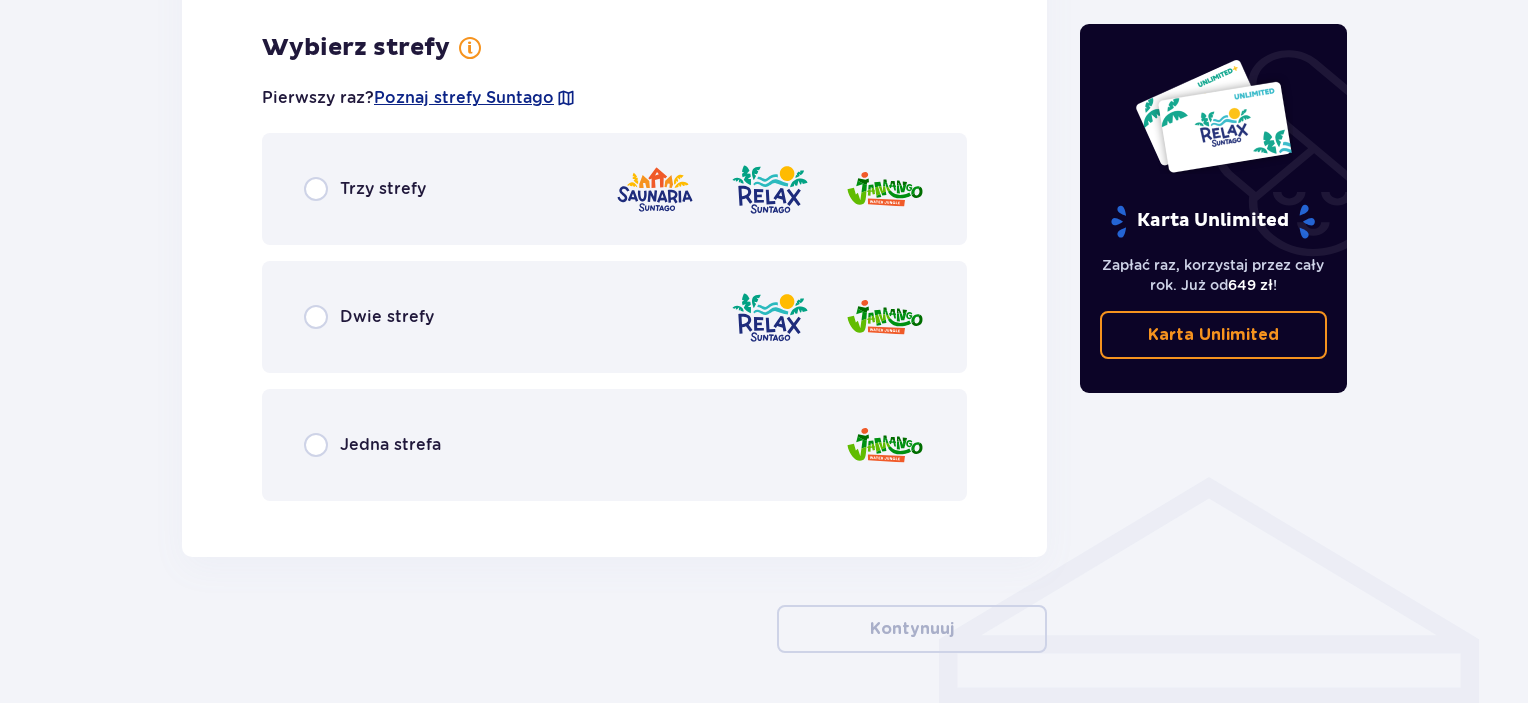 scroll, scrollTop: 1156, scrollLeft: 0, axis: vertical 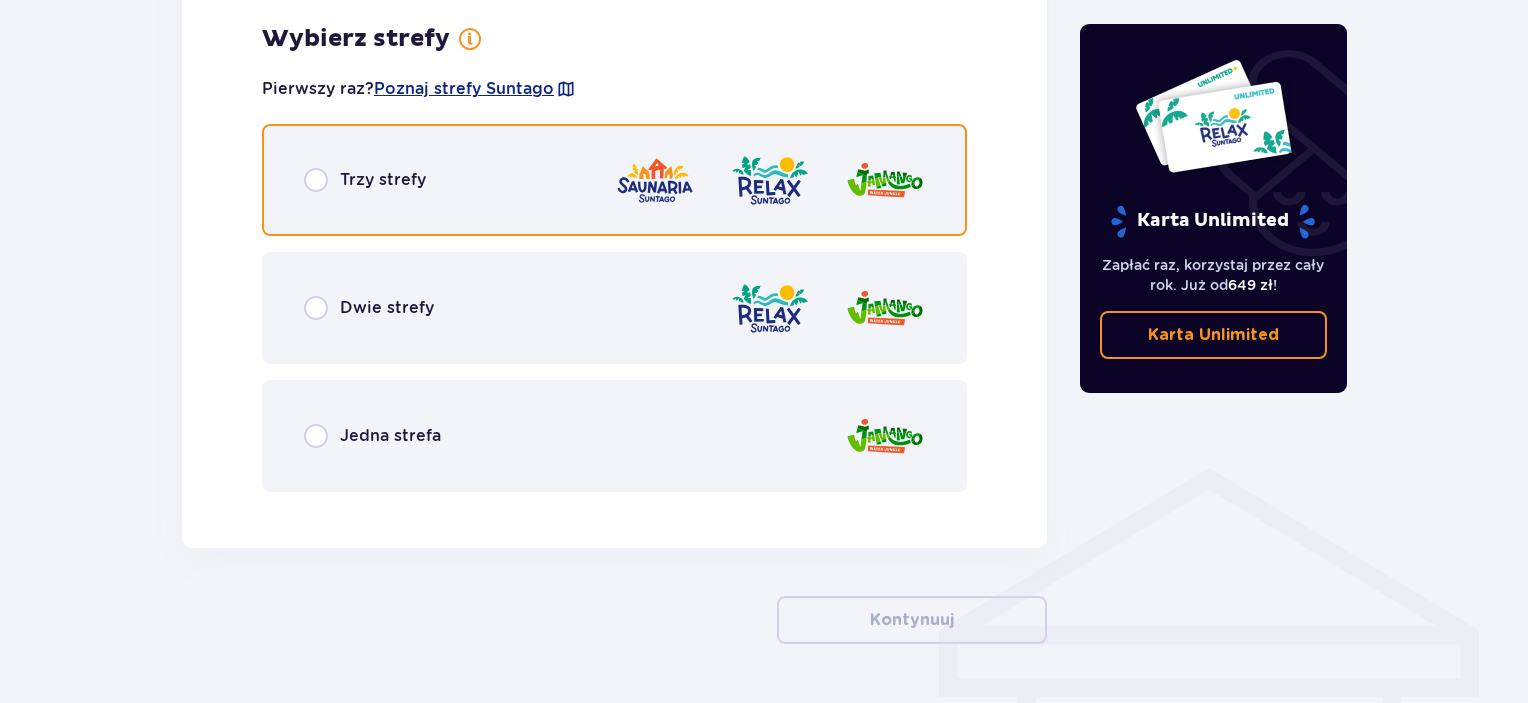 click at bounding box center (316, 180) 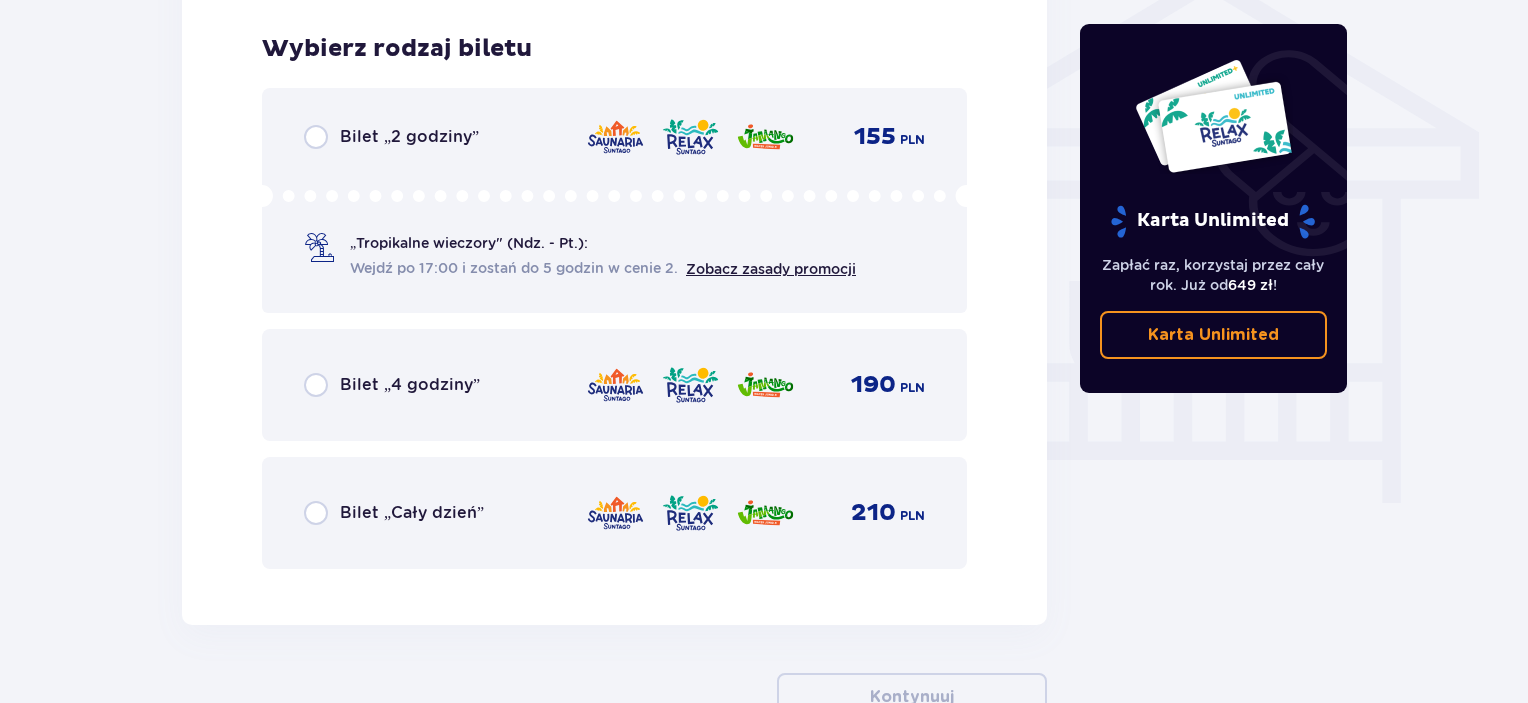 scroll, scrollTop: 1664, scrollLeft: 0, axis: vertical 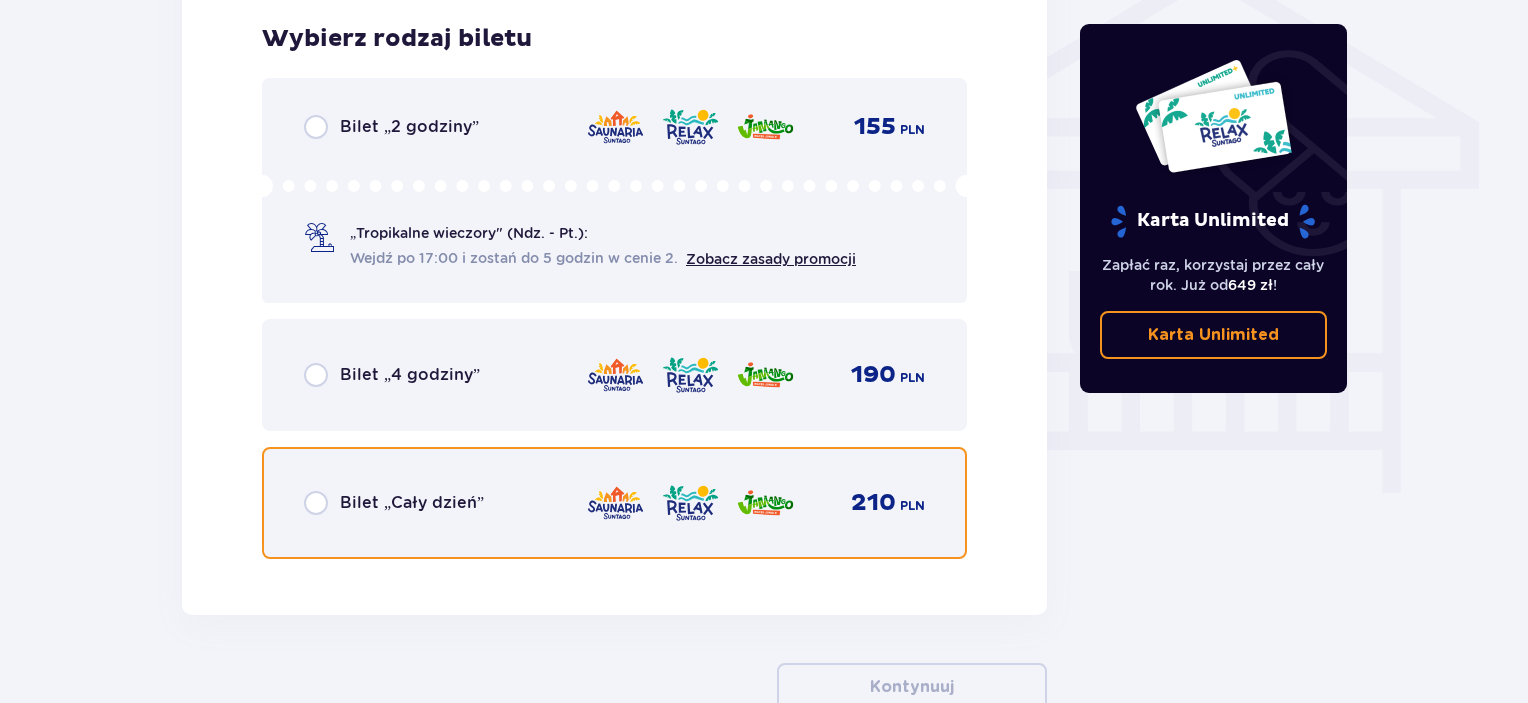 click at bounding box center [316, 503] 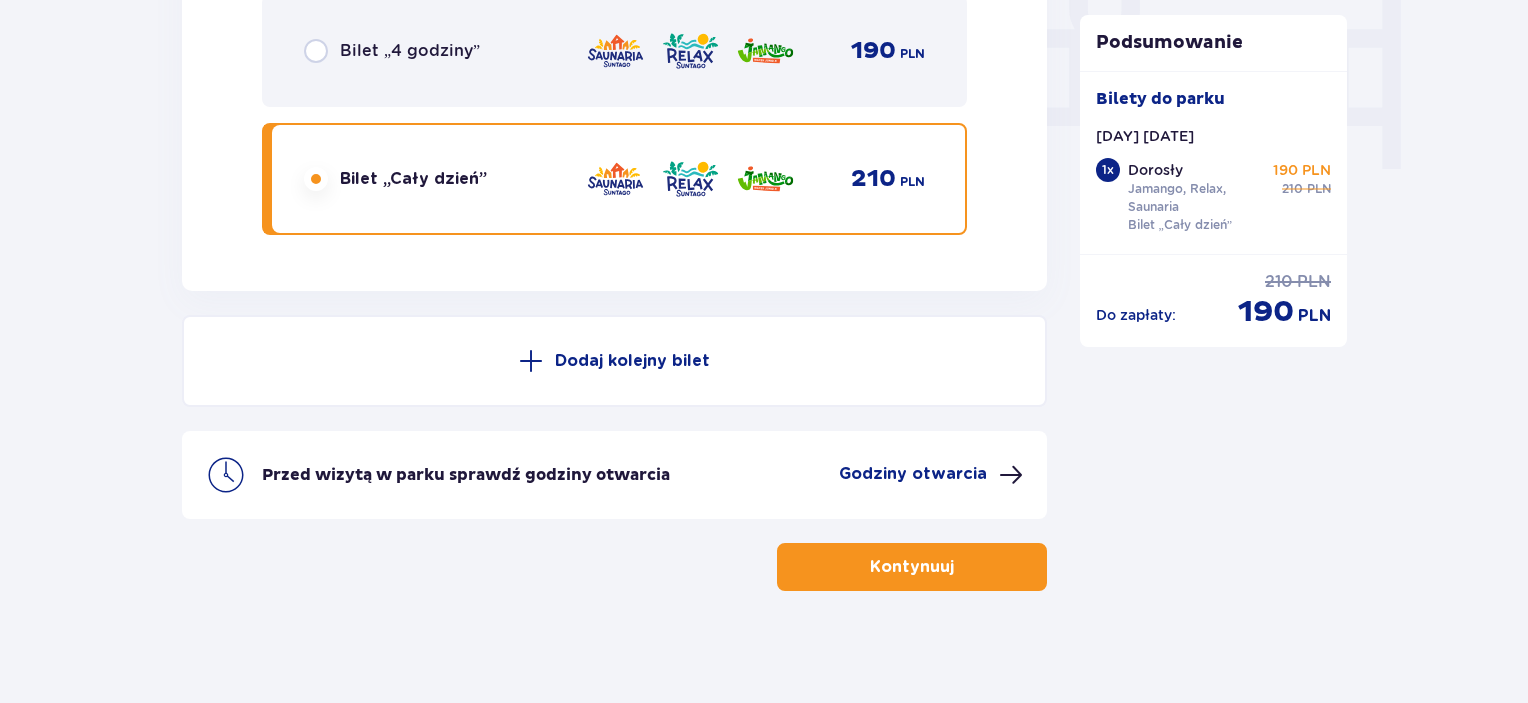 scroll, scrollTop: 1994, scrollLeft: 0, axis: vertical 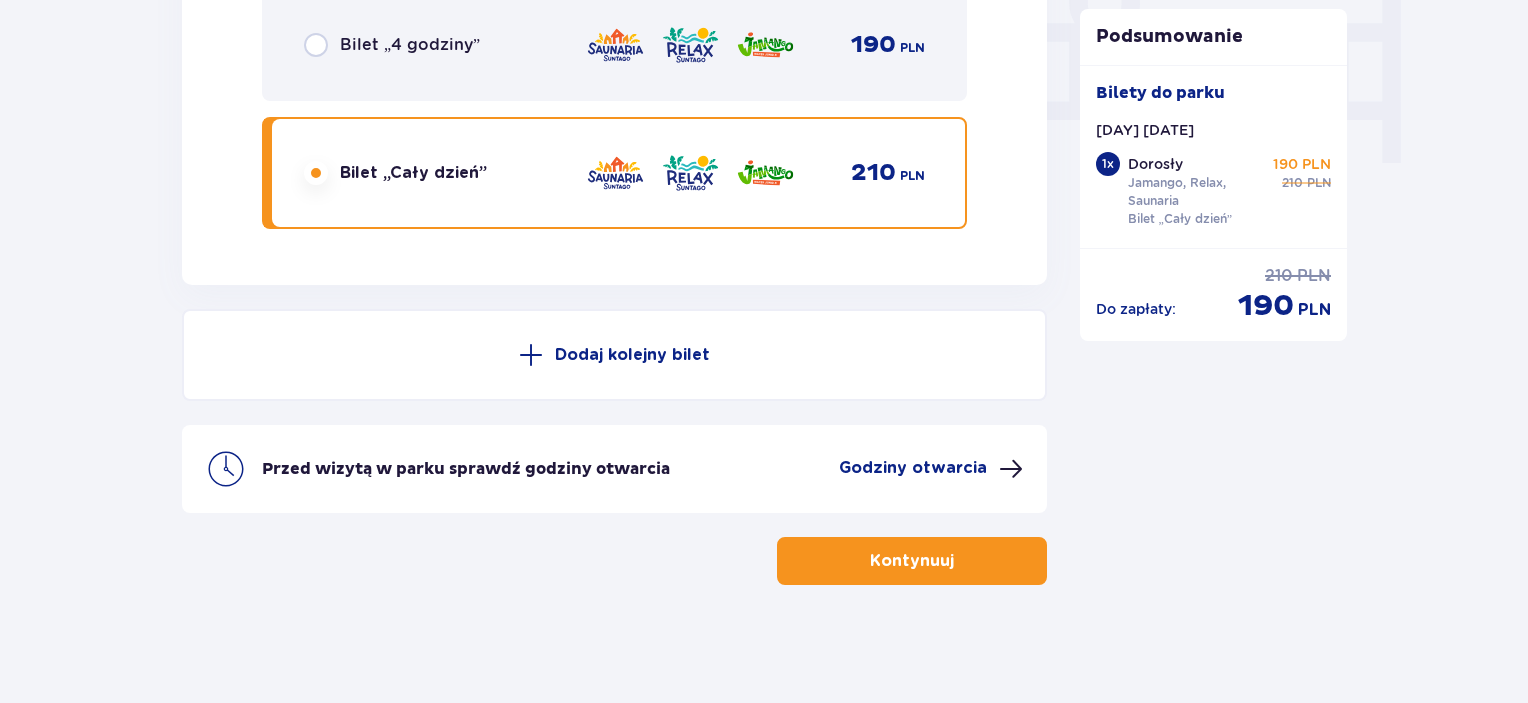click on "Kontynuuj" at bounding box center (912, 561) 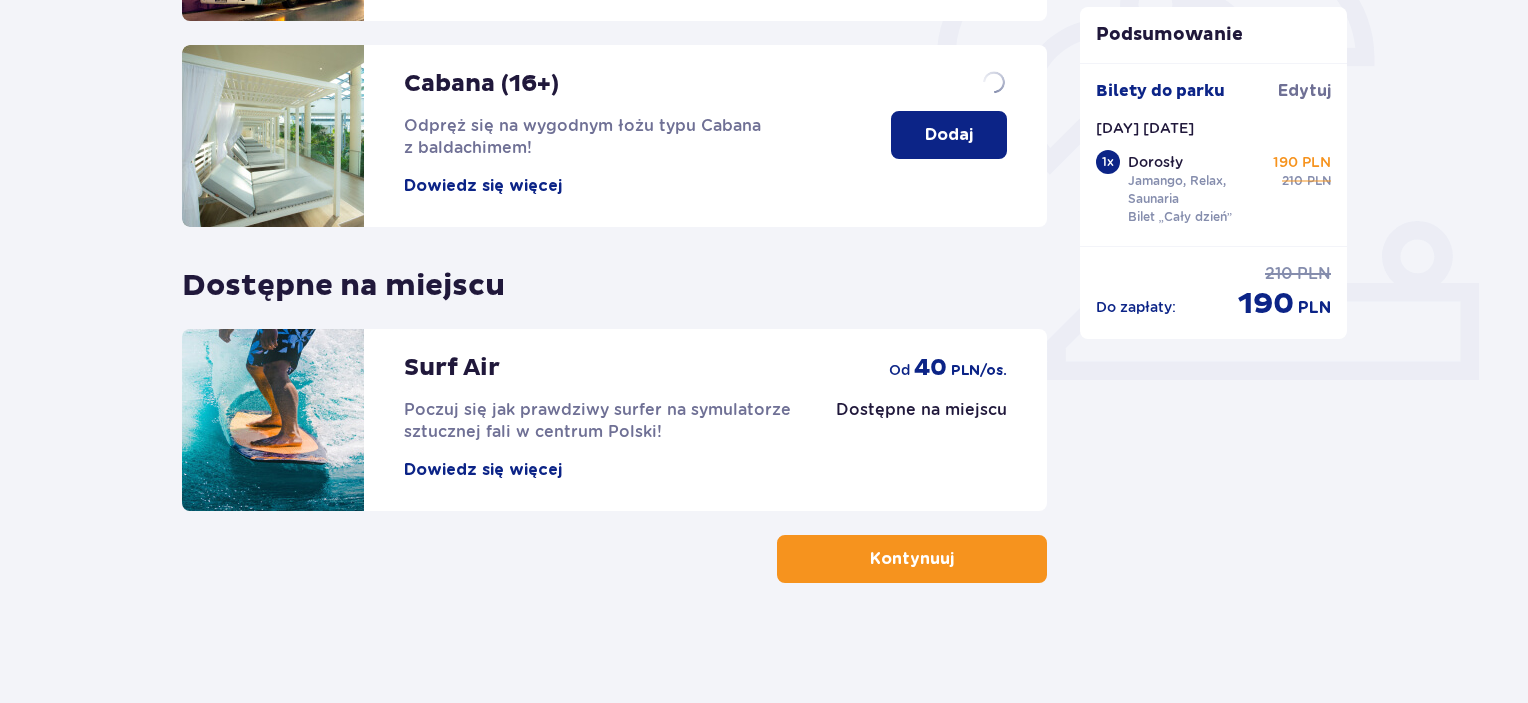 scroll, scrollTop: 0, scrollLeft: 0, axis: both 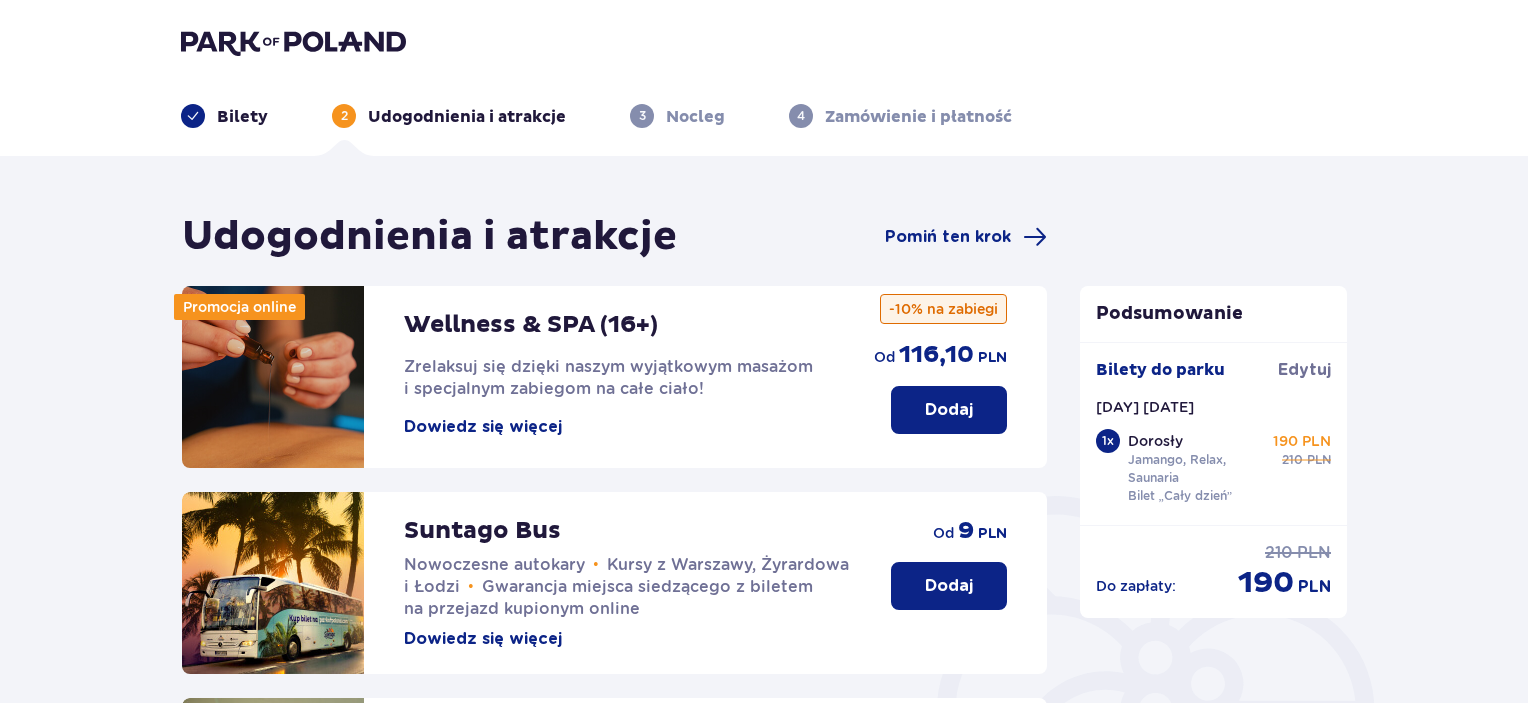 click on "Dodaj" at bounding box center (949, 586) 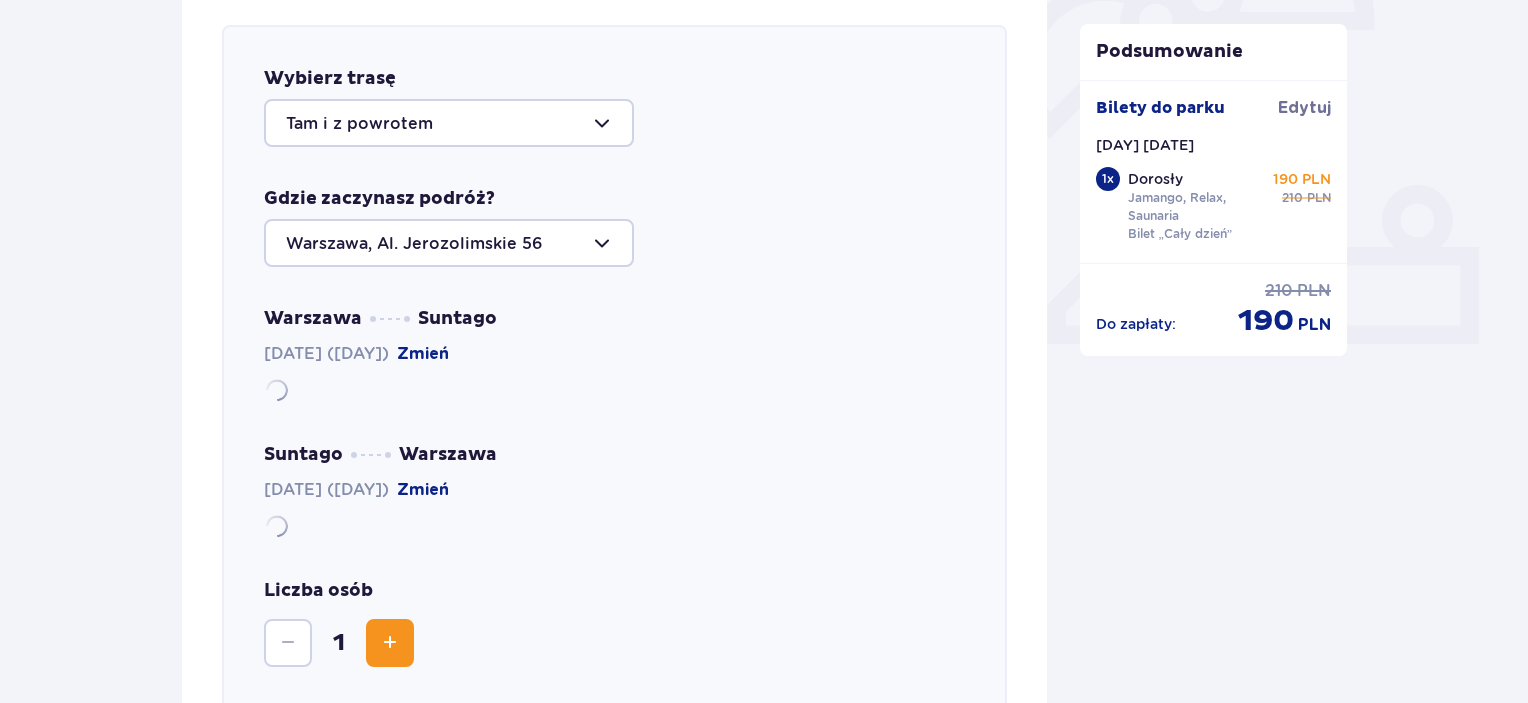 scroll, scrollTop: 690, scrollLeft: 0, axis: vertical 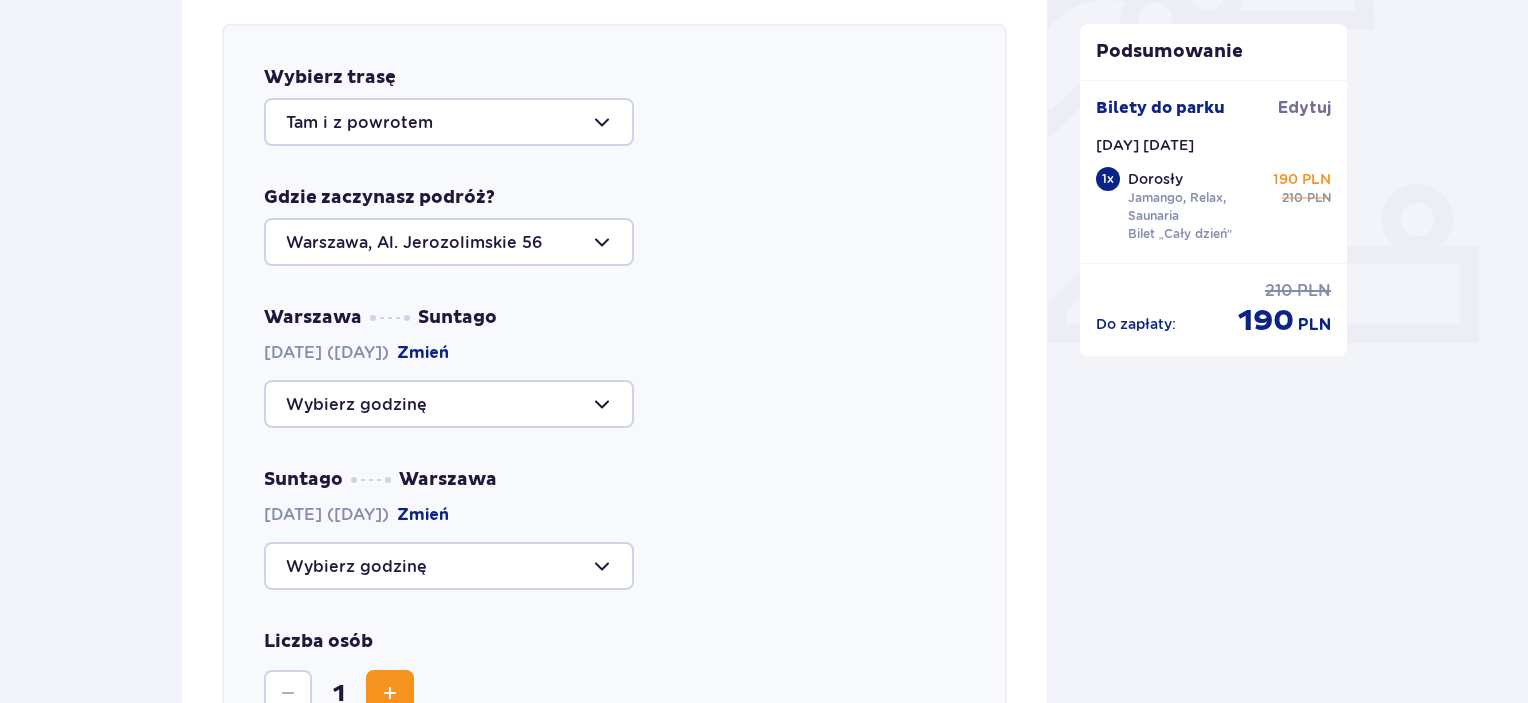 click at bounding box center [449, 404] 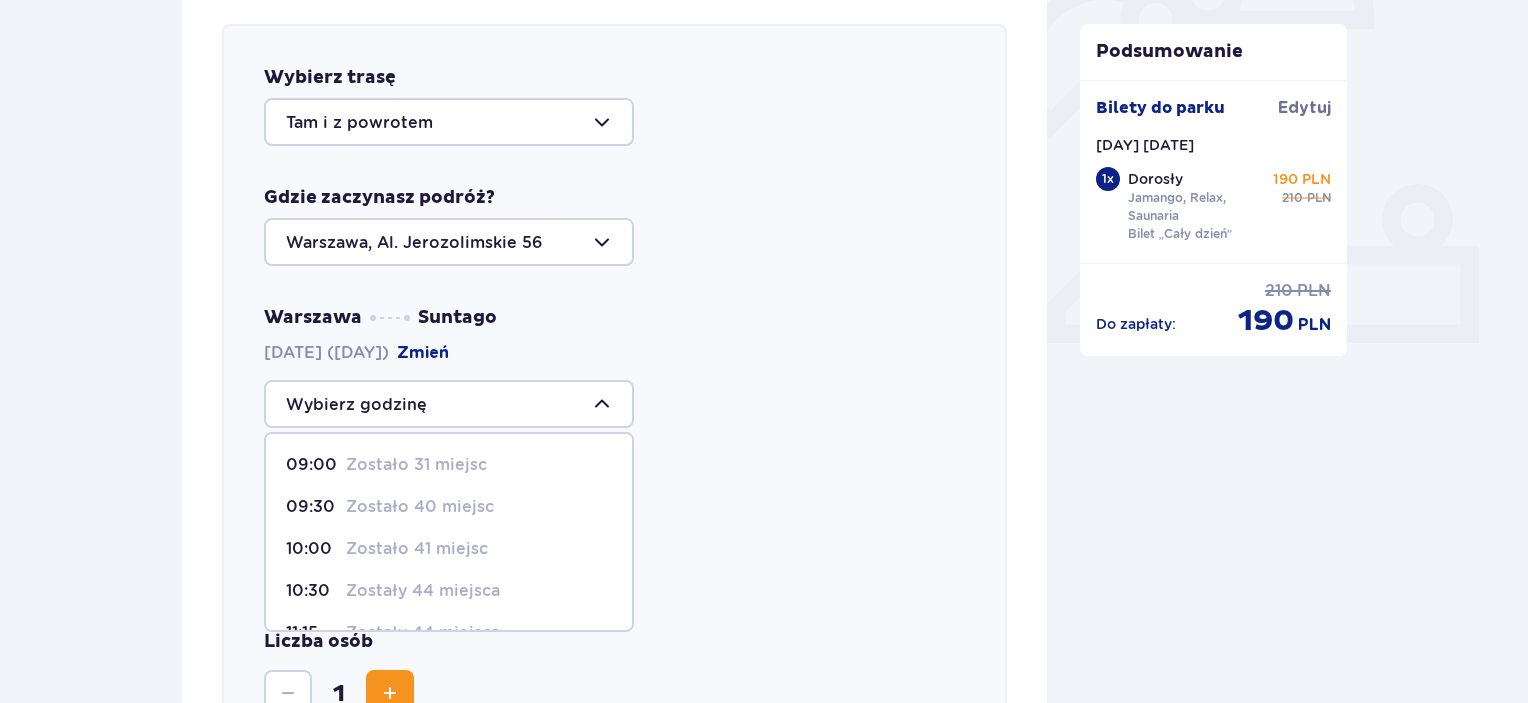 click on "Zostało 31 miejsc" at bounding box center (416, 465) 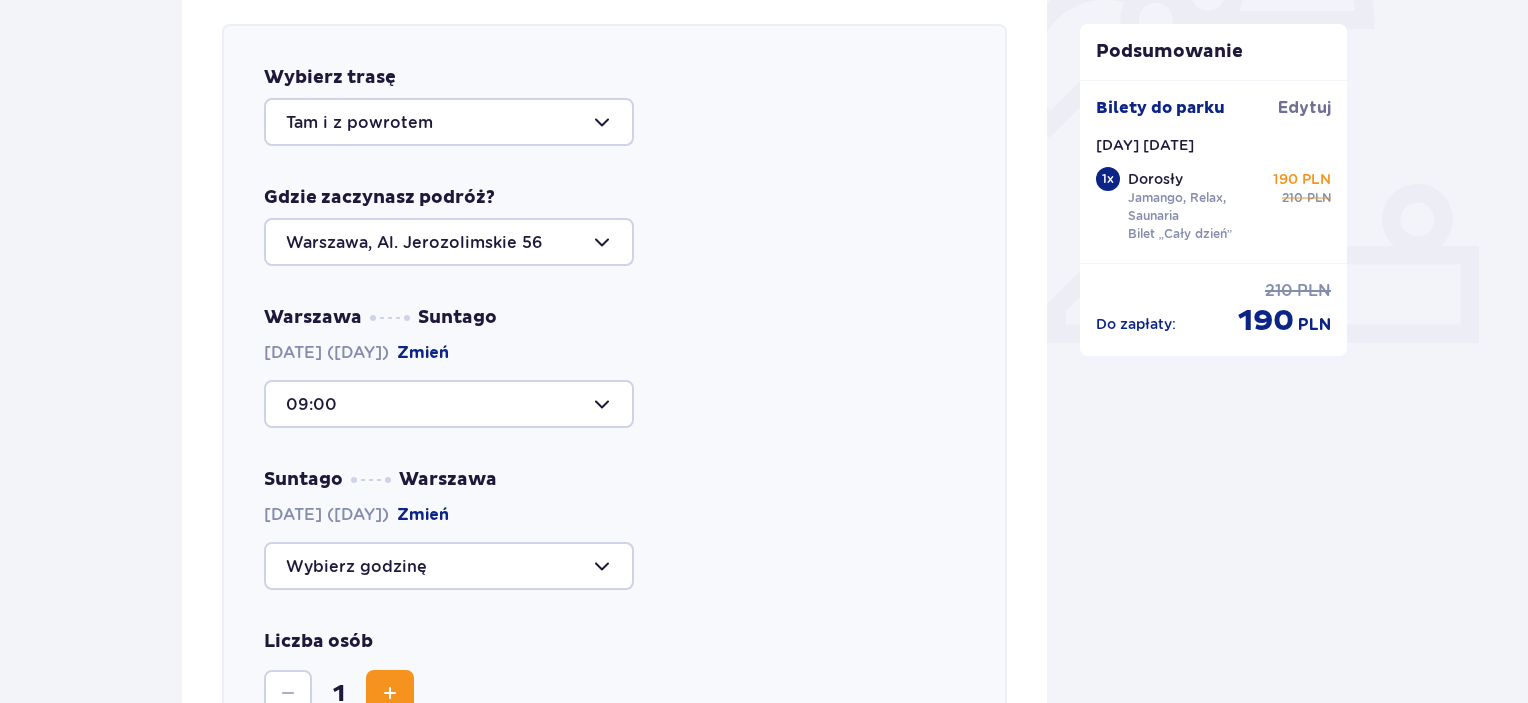 click at bounding box center (449, 566) 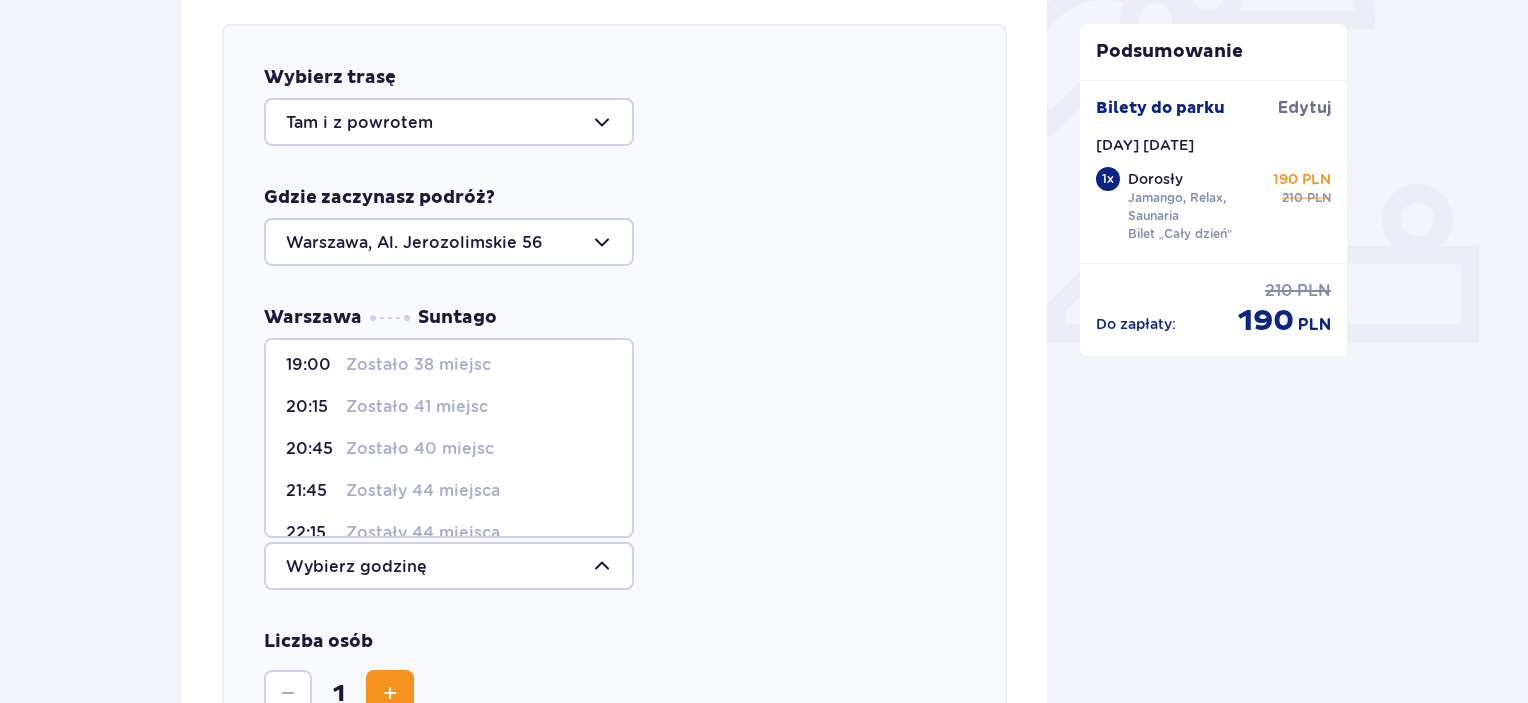 scroll, scrollTop: 220, scrollLeft: 0, axis: vertical 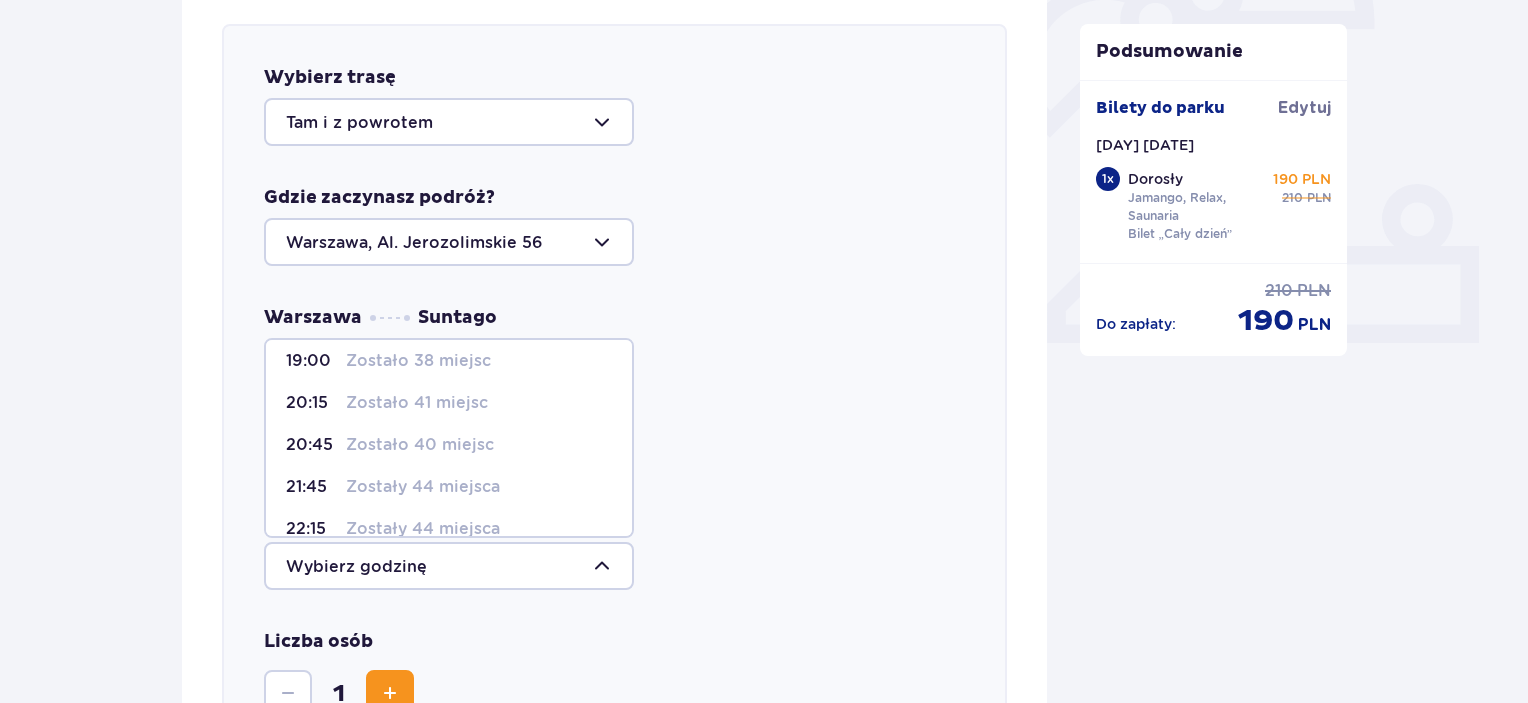 click on "Zostało 40 miejsc" at bounding box center (420, 445) 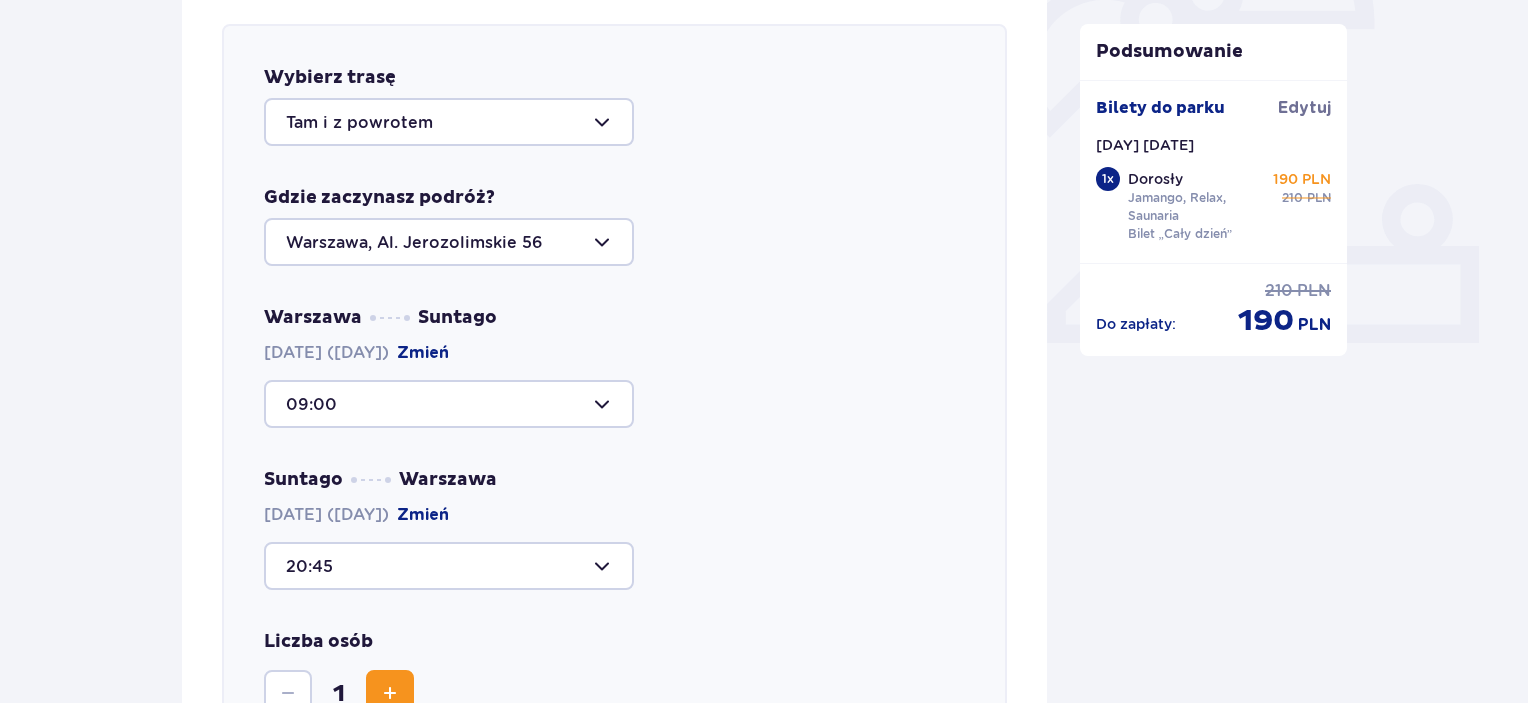click at bounding box center [390, 694] 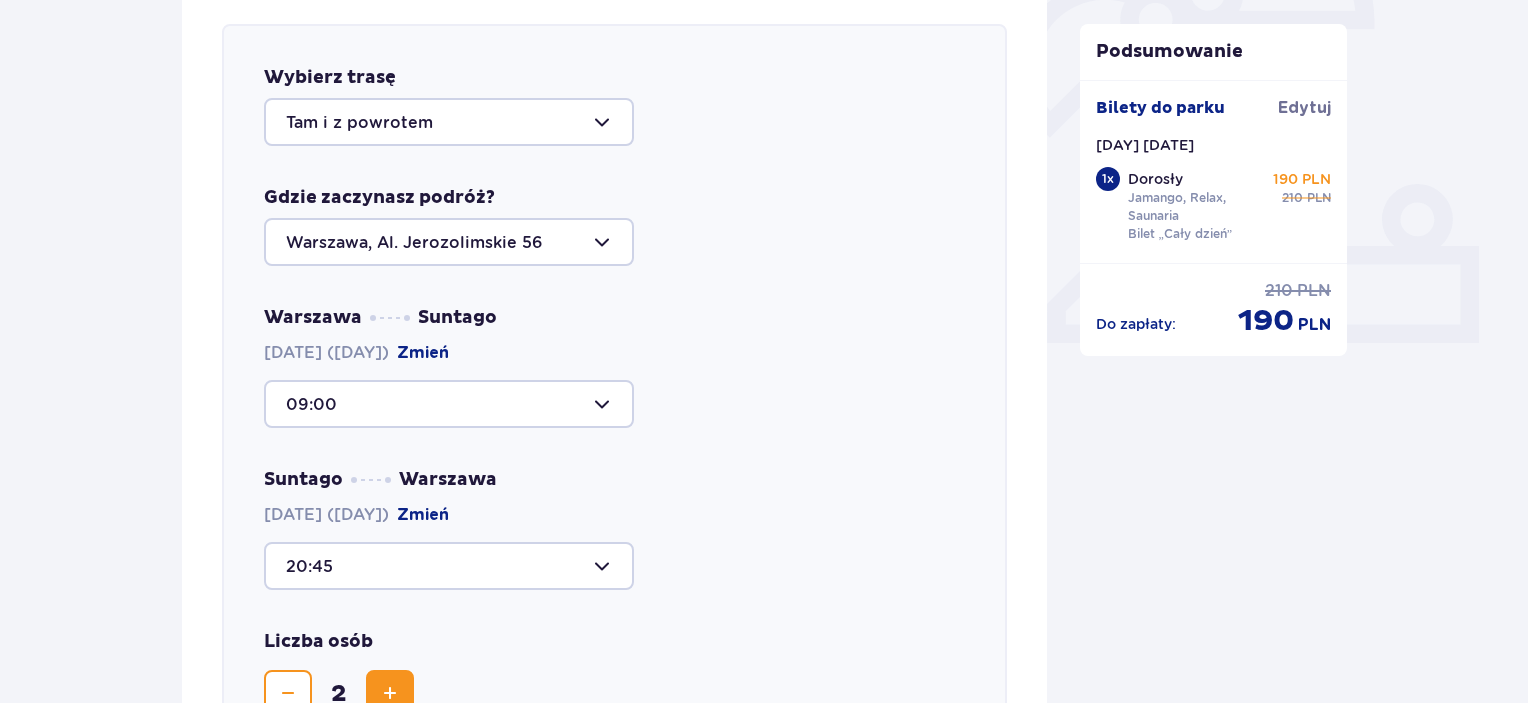 click at bounding box center [390, 694] 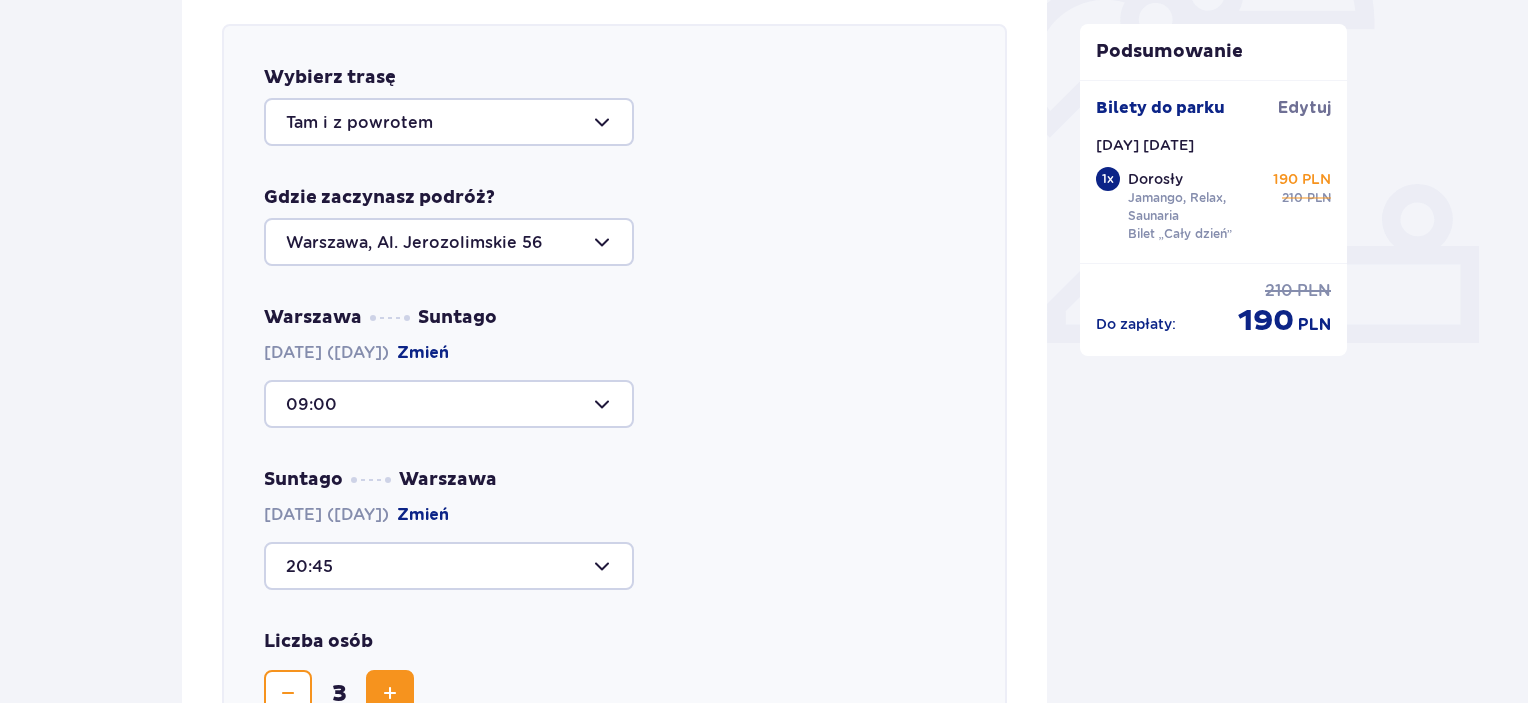 click at bounding box center (288, 694) 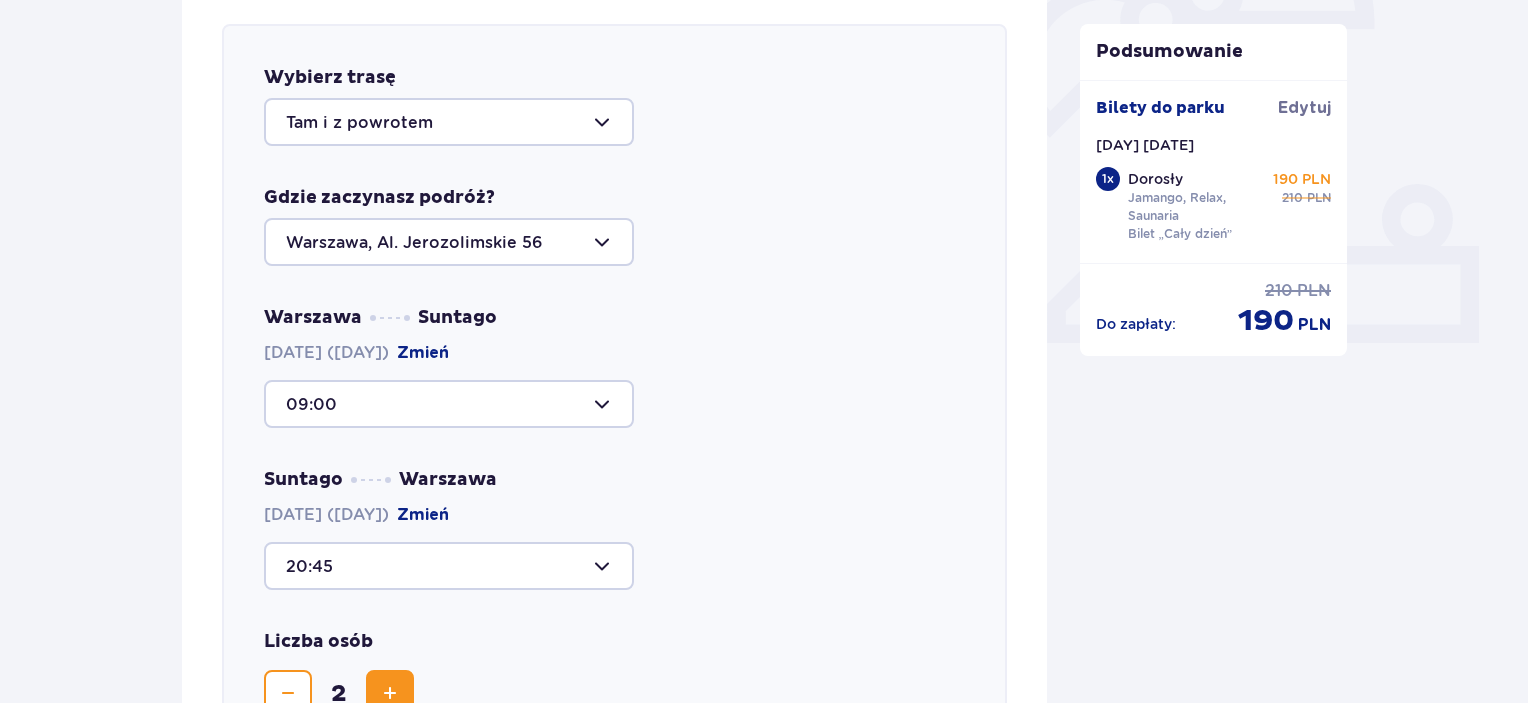 click at bounding box center [390, 694] 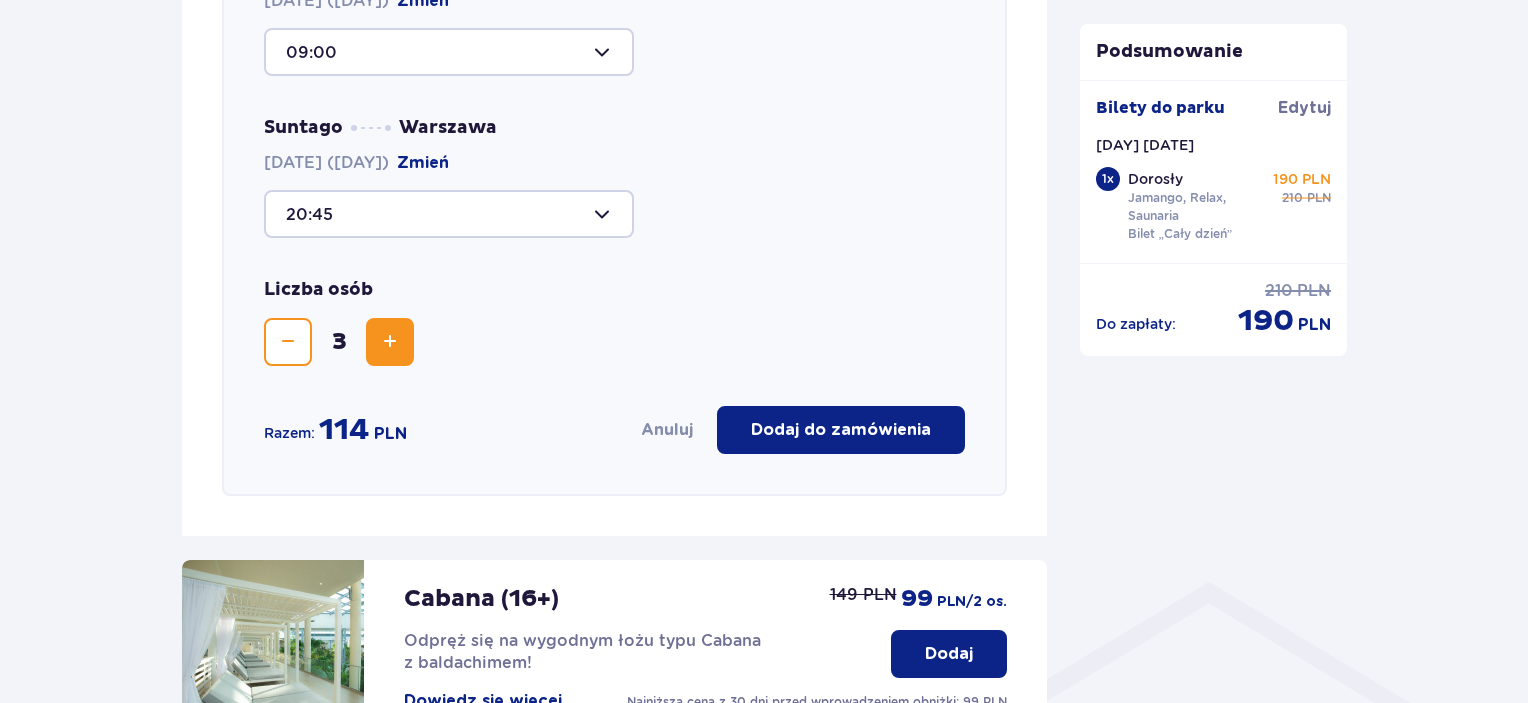 scroll, scrollTop: 1051, scrollLeft: 0, axis: vertical 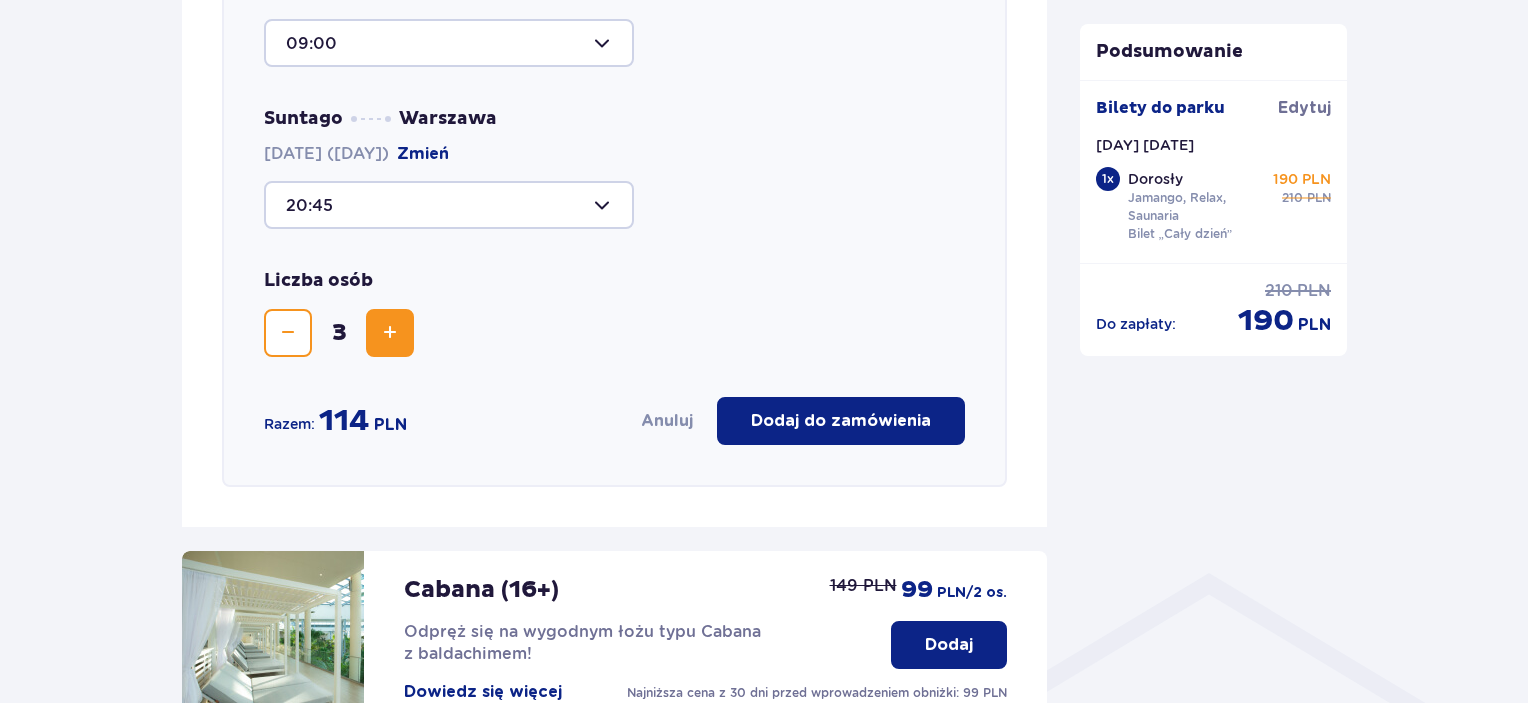click on "Dodaj do zamówienia" at bounding box center [841, 421] 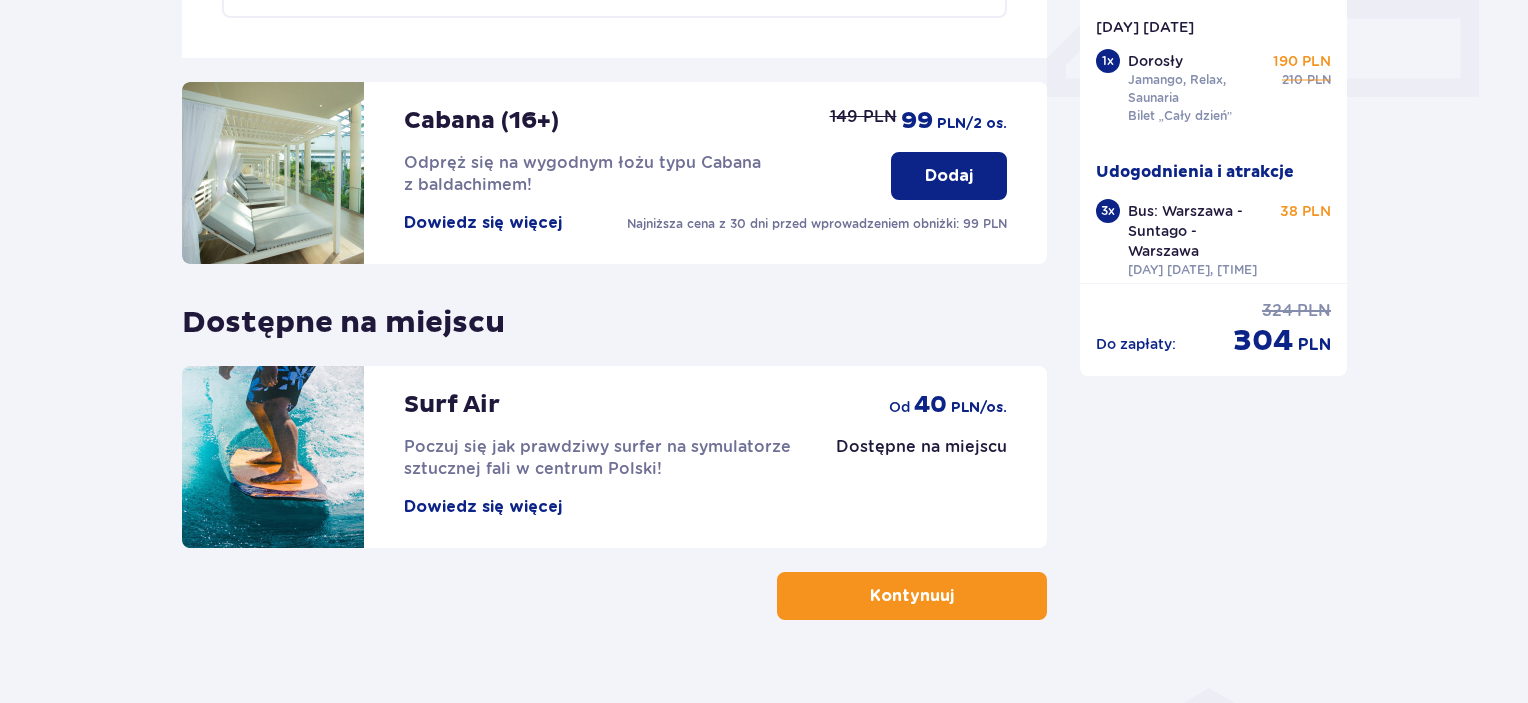 scroll, scrollTop: 971, scrollLeft: 0, axis: vertical 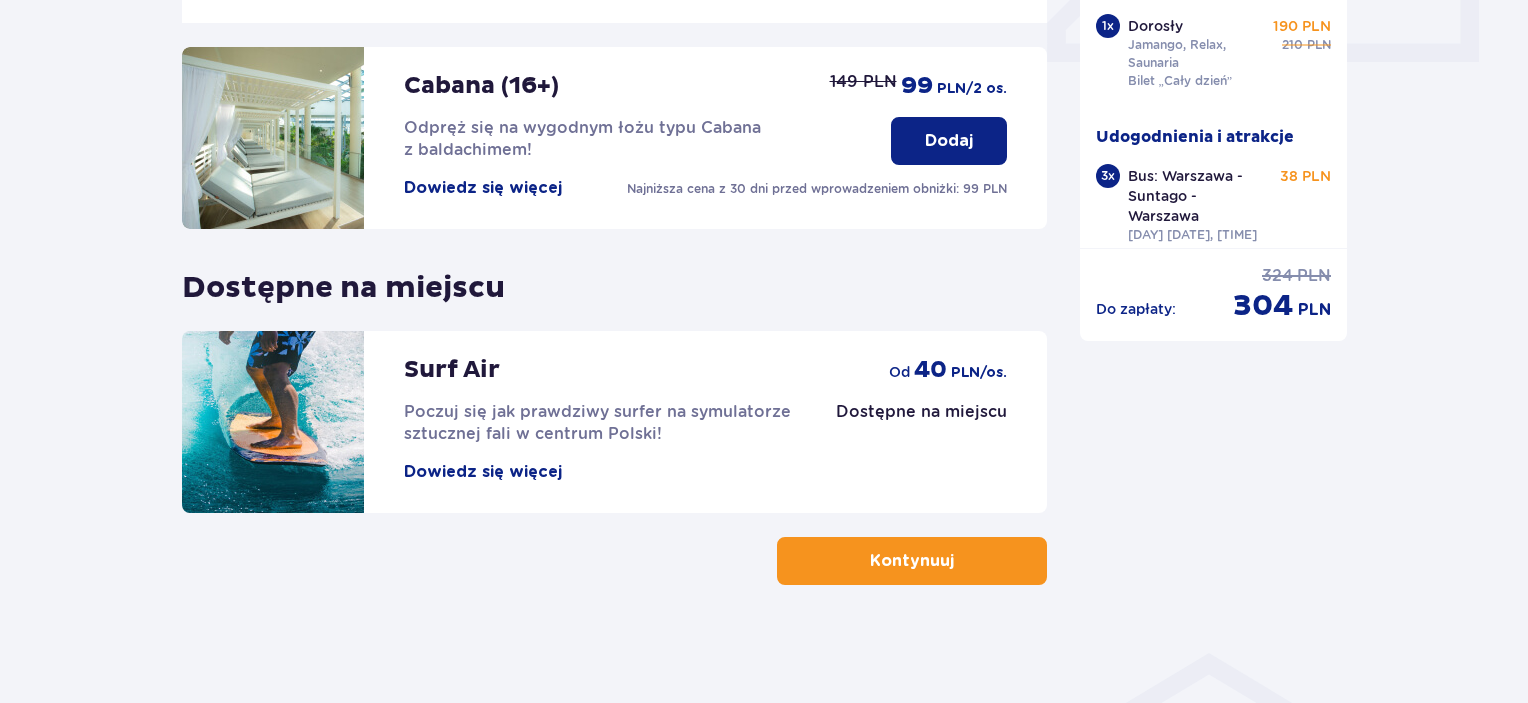 click at bounding box center [958, 561] 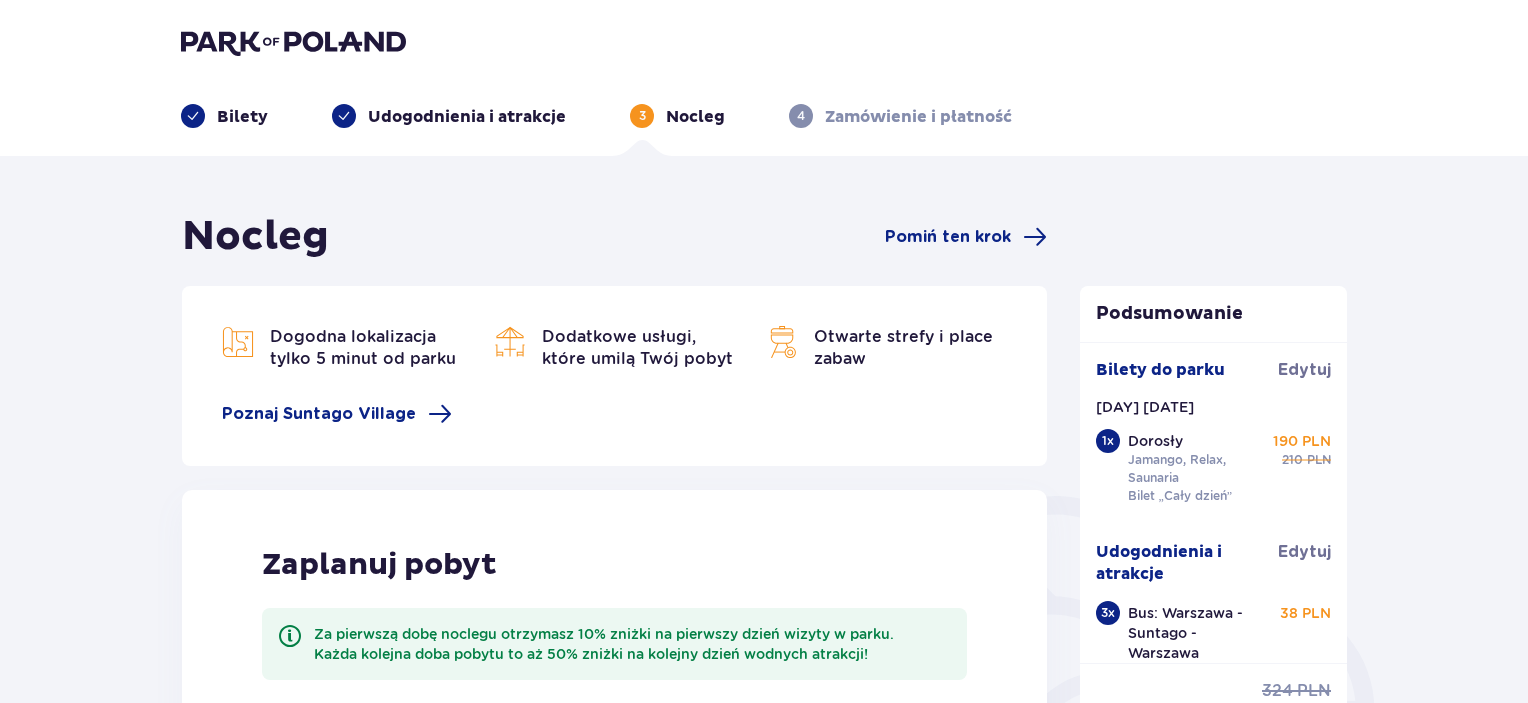 scroll, scrollTop: 499, scrollLeft: 0, axis: vertical 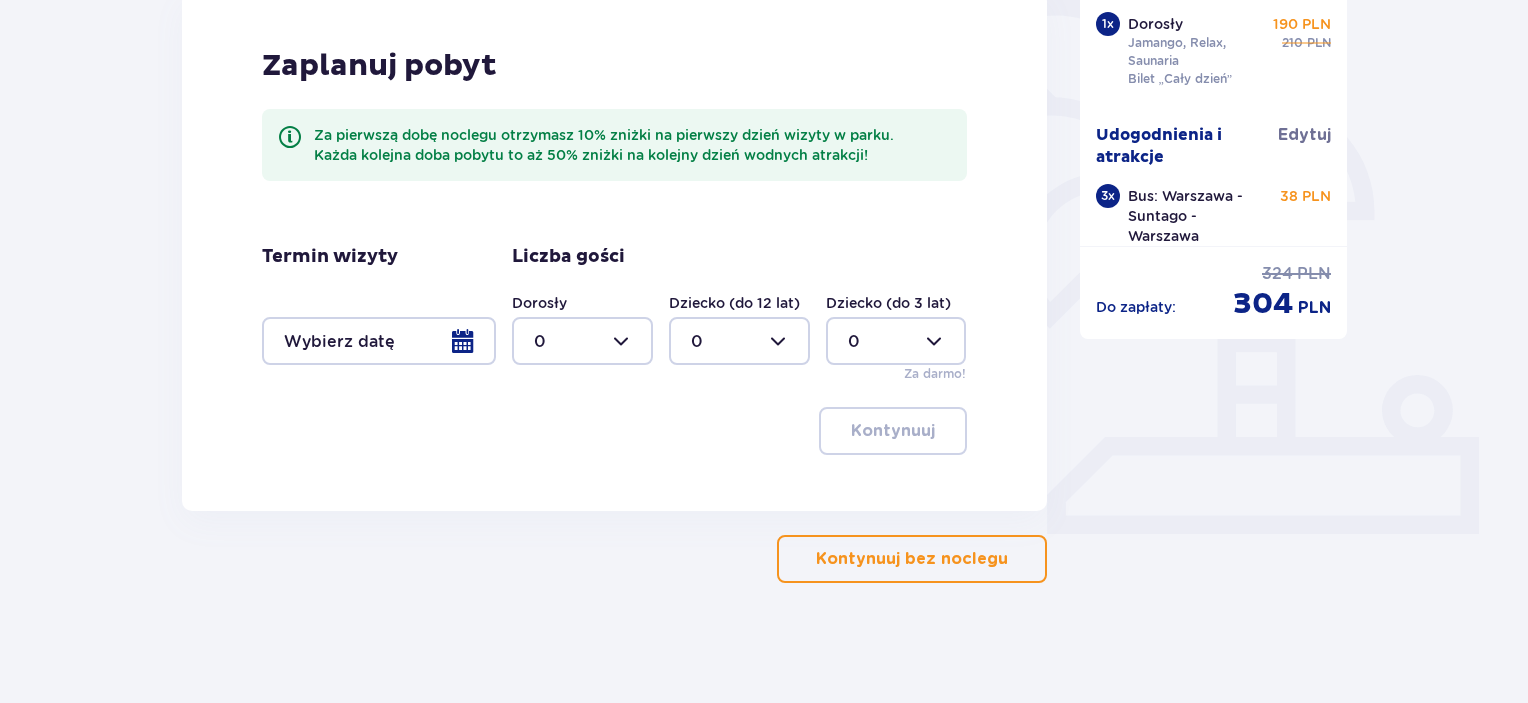 click on "Kontynuuj bez noclegu" at bounding box center (912, 559) 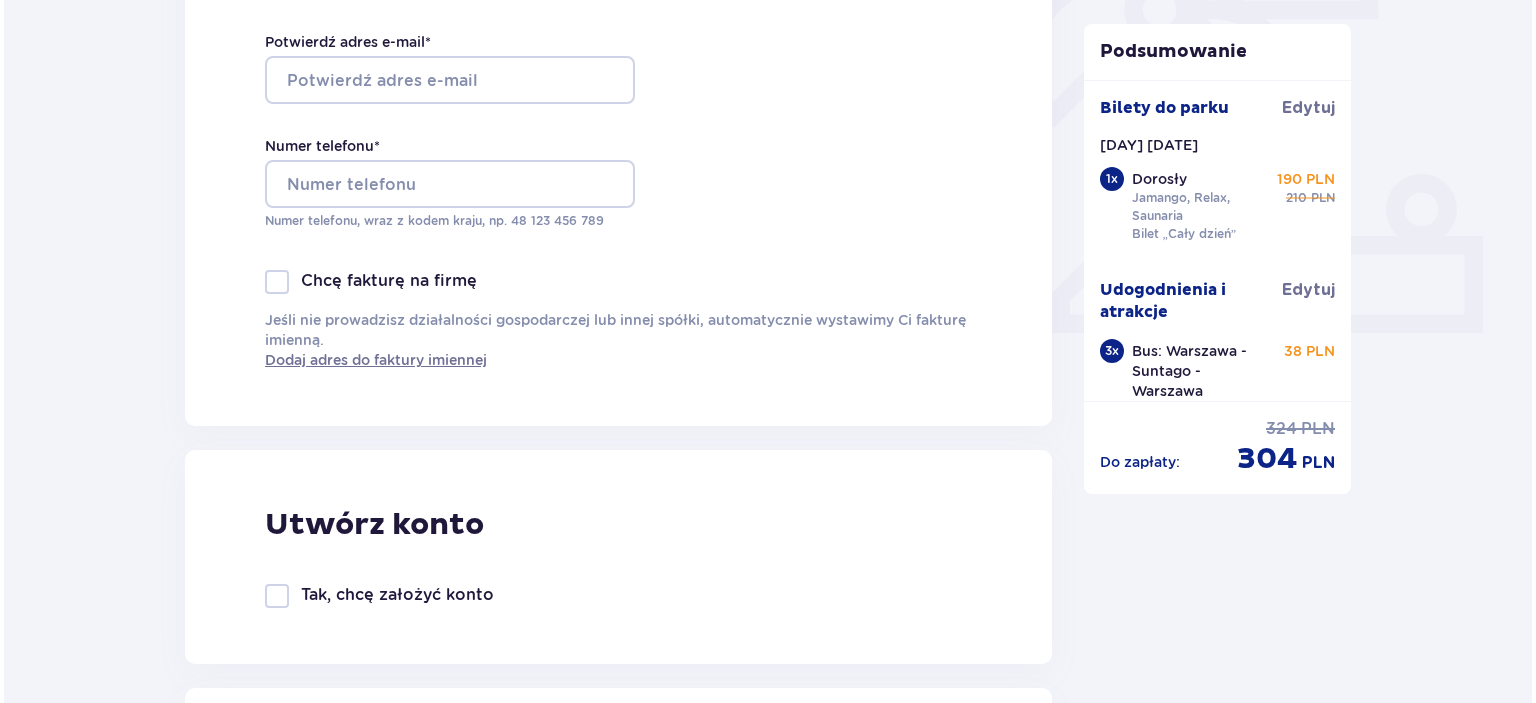scroll, scrollTop: 640, scrollLeft: 0, axis: vertical 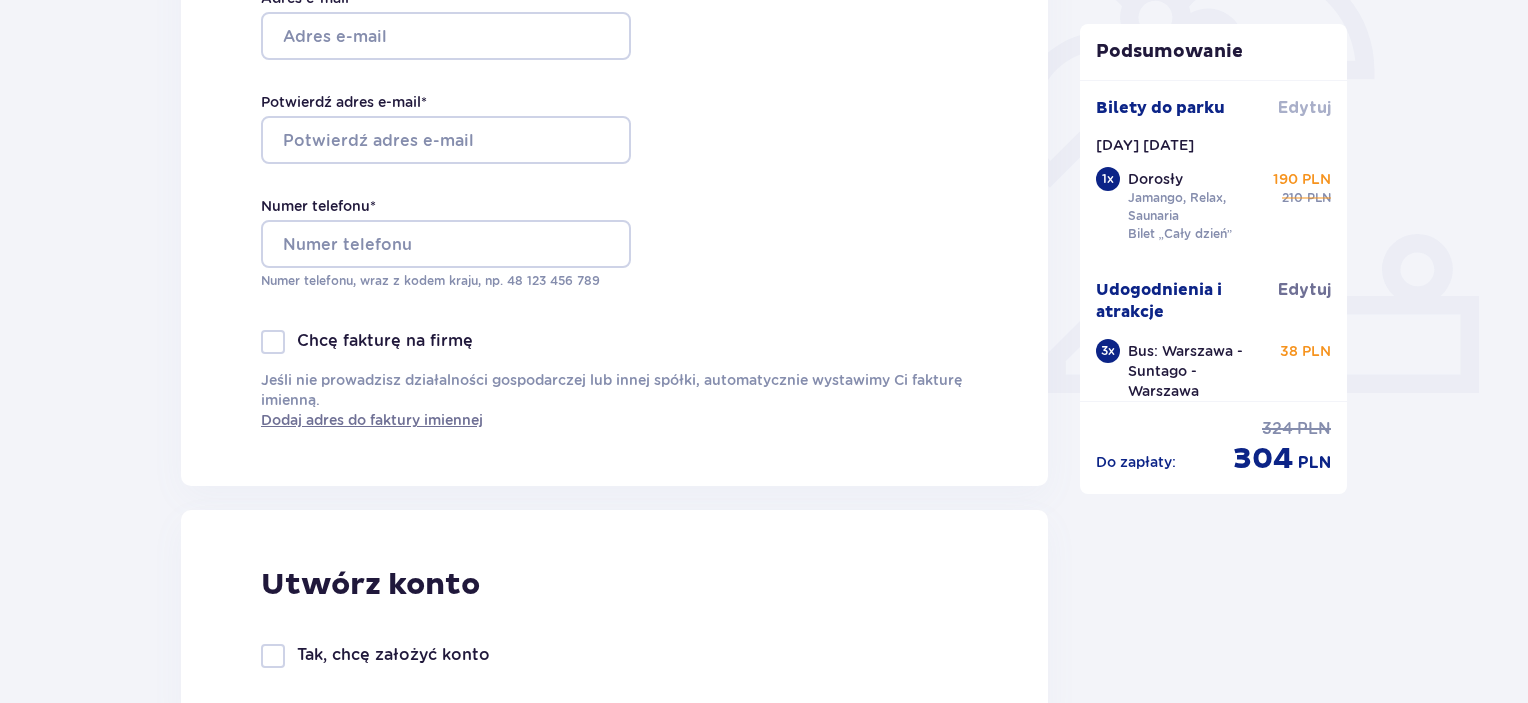 click on "Edytuj" at bounding box center (1304, 108) 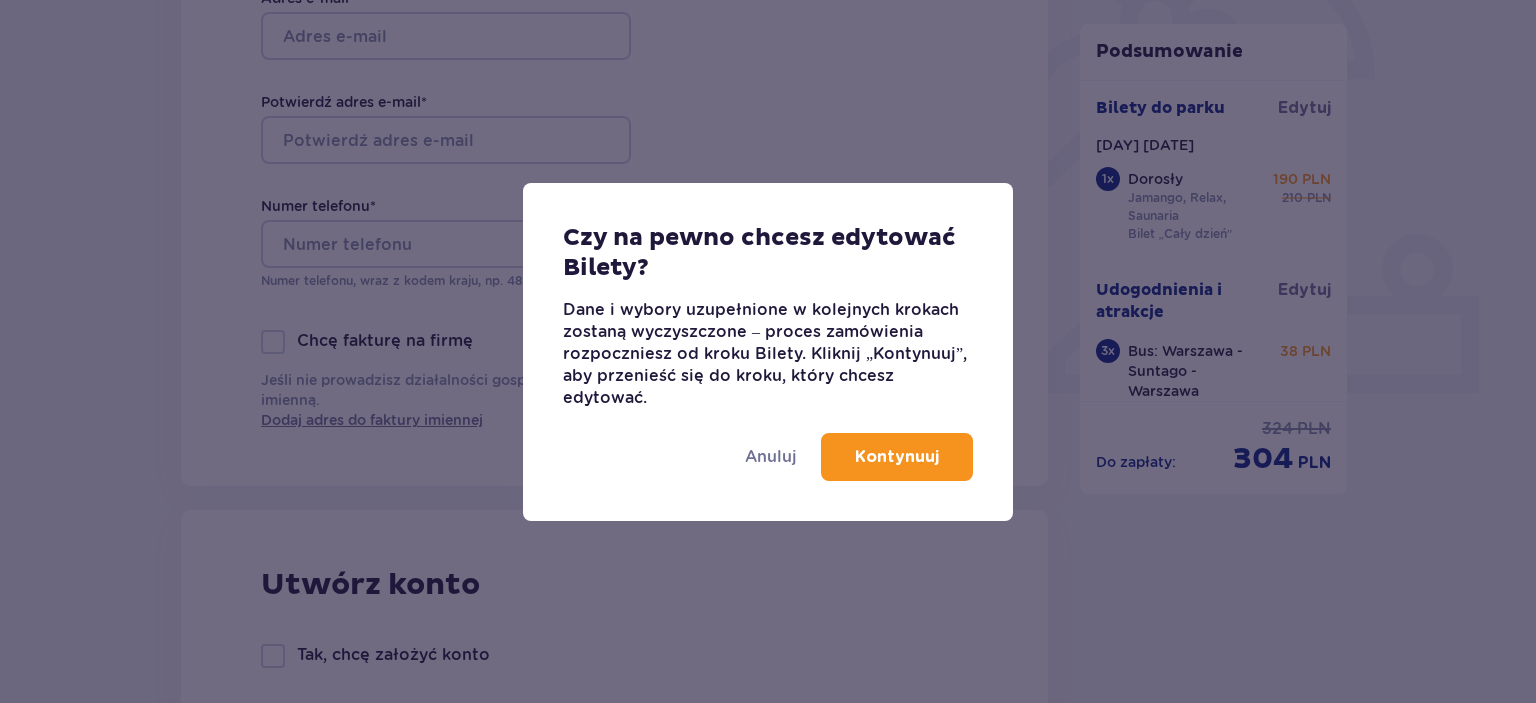 click on "Kontynuuj" at bounding box center [897, 457] 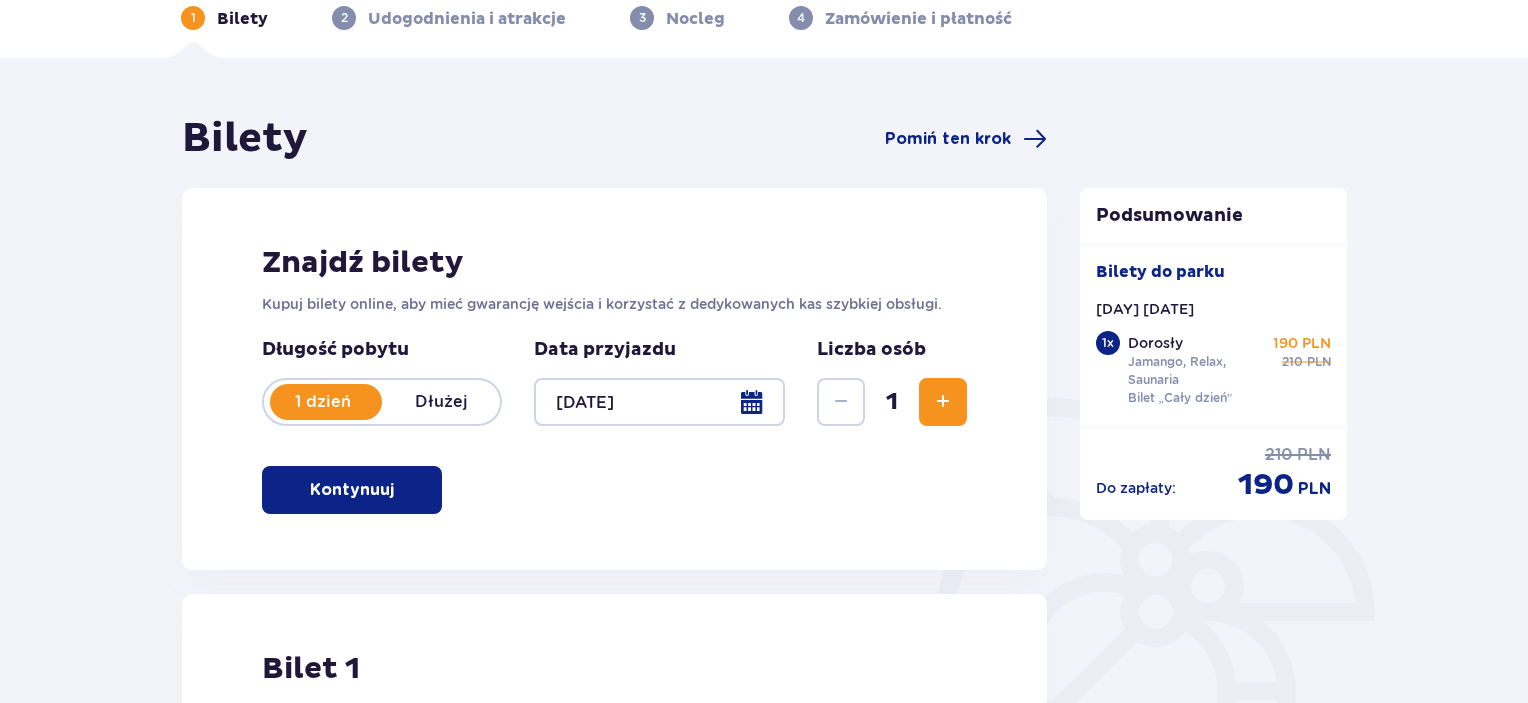 scroll, scrollTop: 0, scrollLeft: 0, axis: both 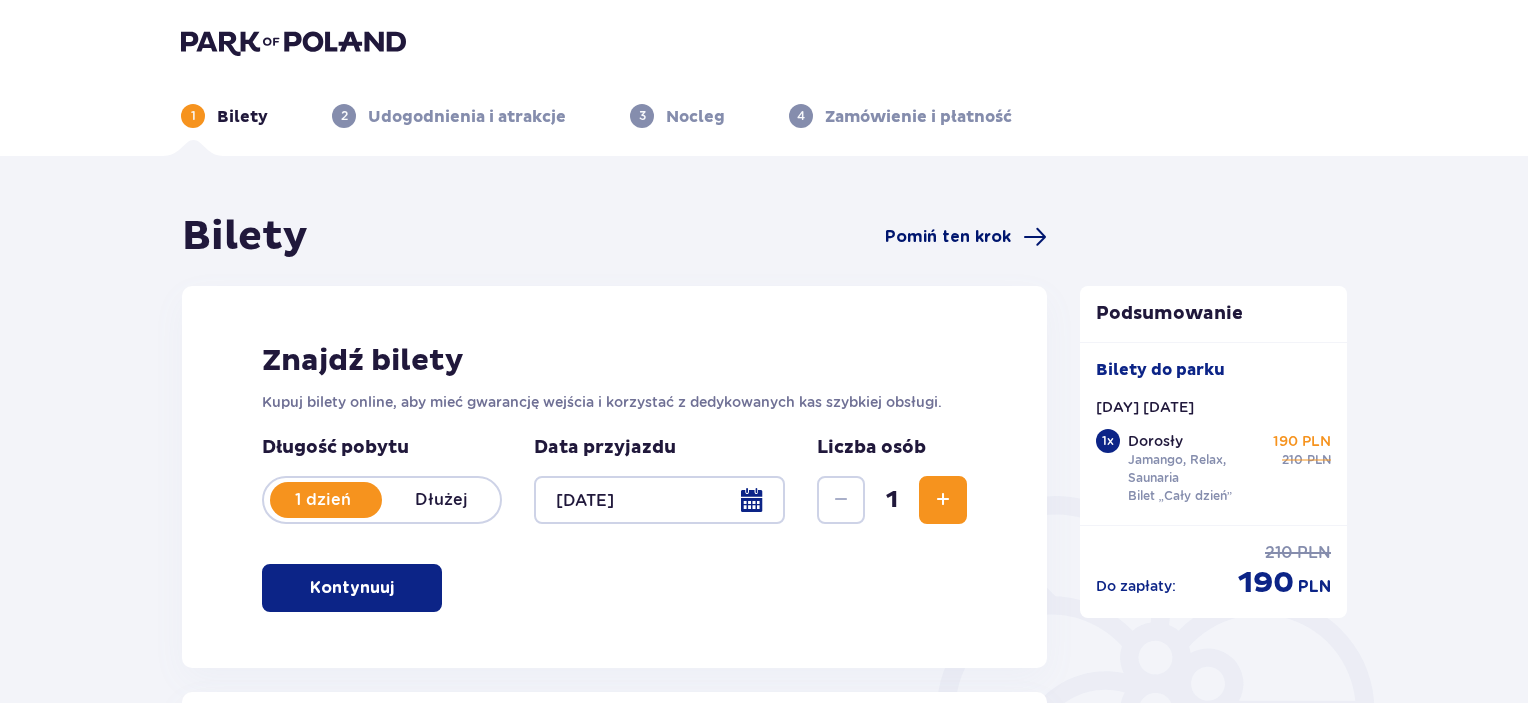 click on "Pomiń ten krok" at bounding box center (948, 237) 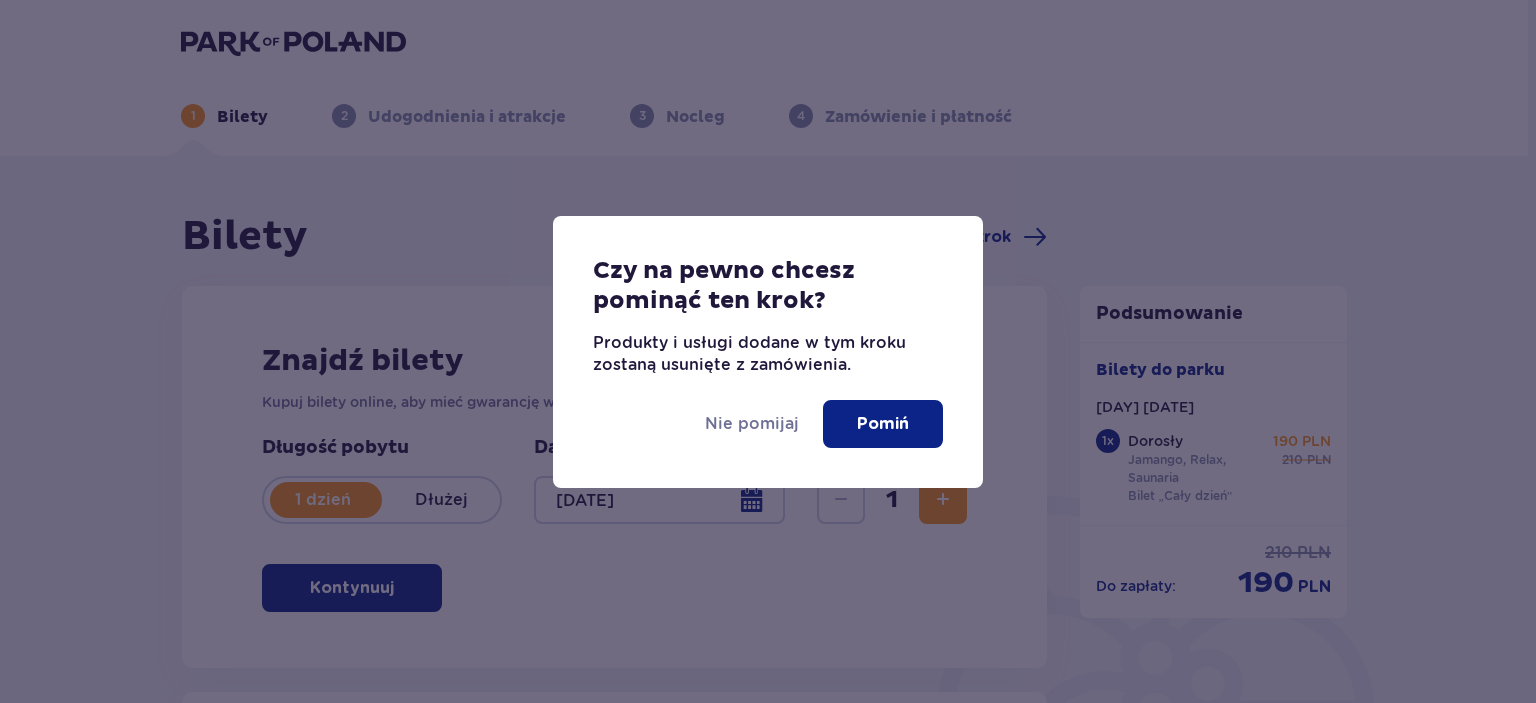 click on "Pomiń" at bounding box center [883, 424] 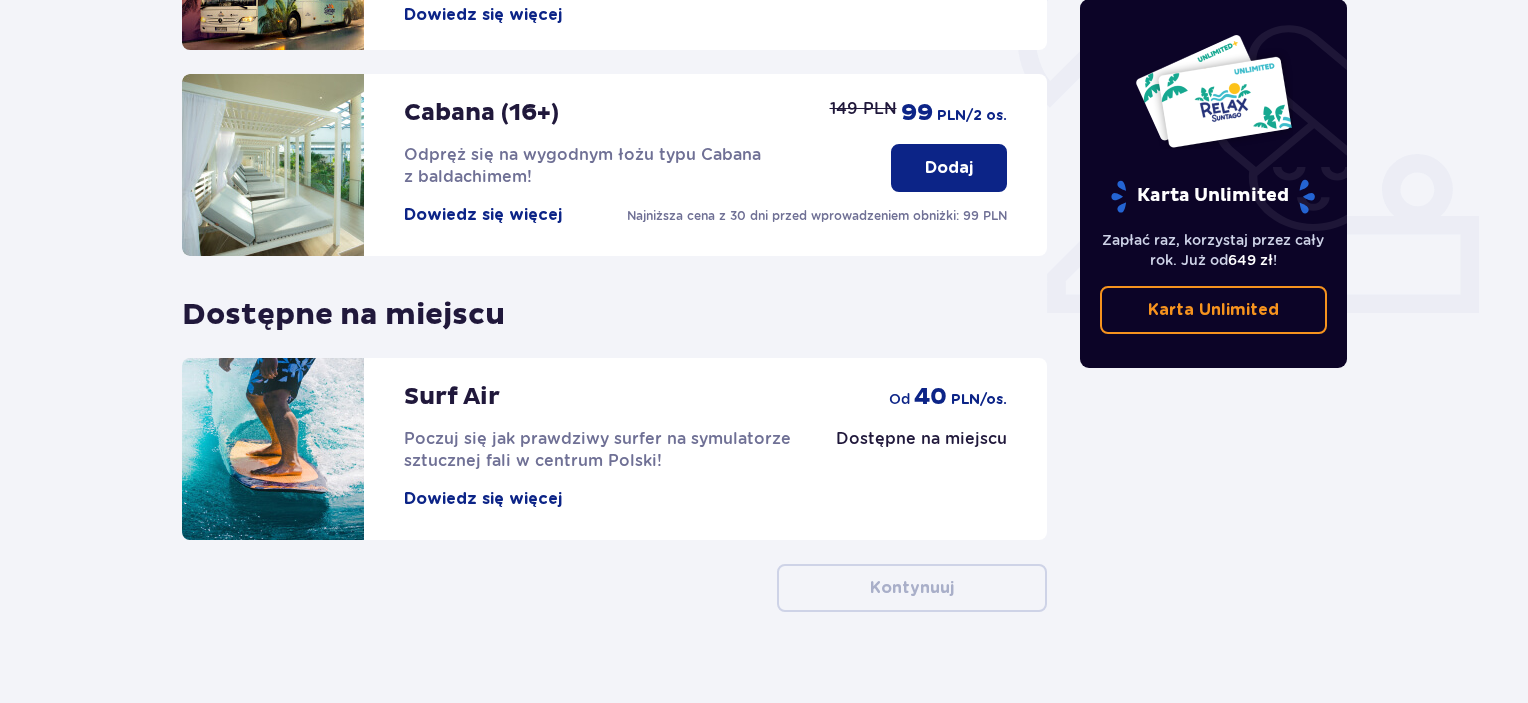 scroll, scrollTop: 748, scrollLeft: 0, axis: vertical 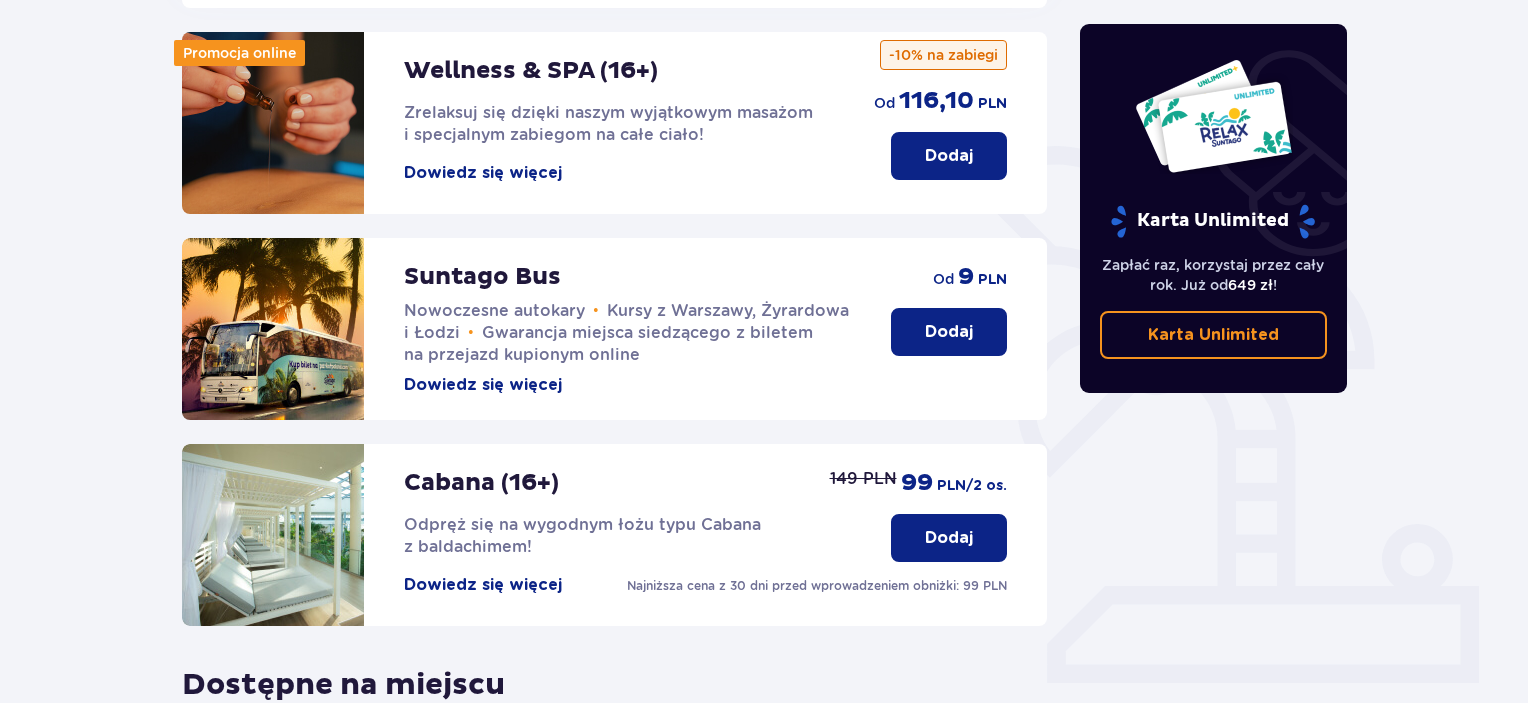 click on "Dodaj" at bounding box center [949, 332] 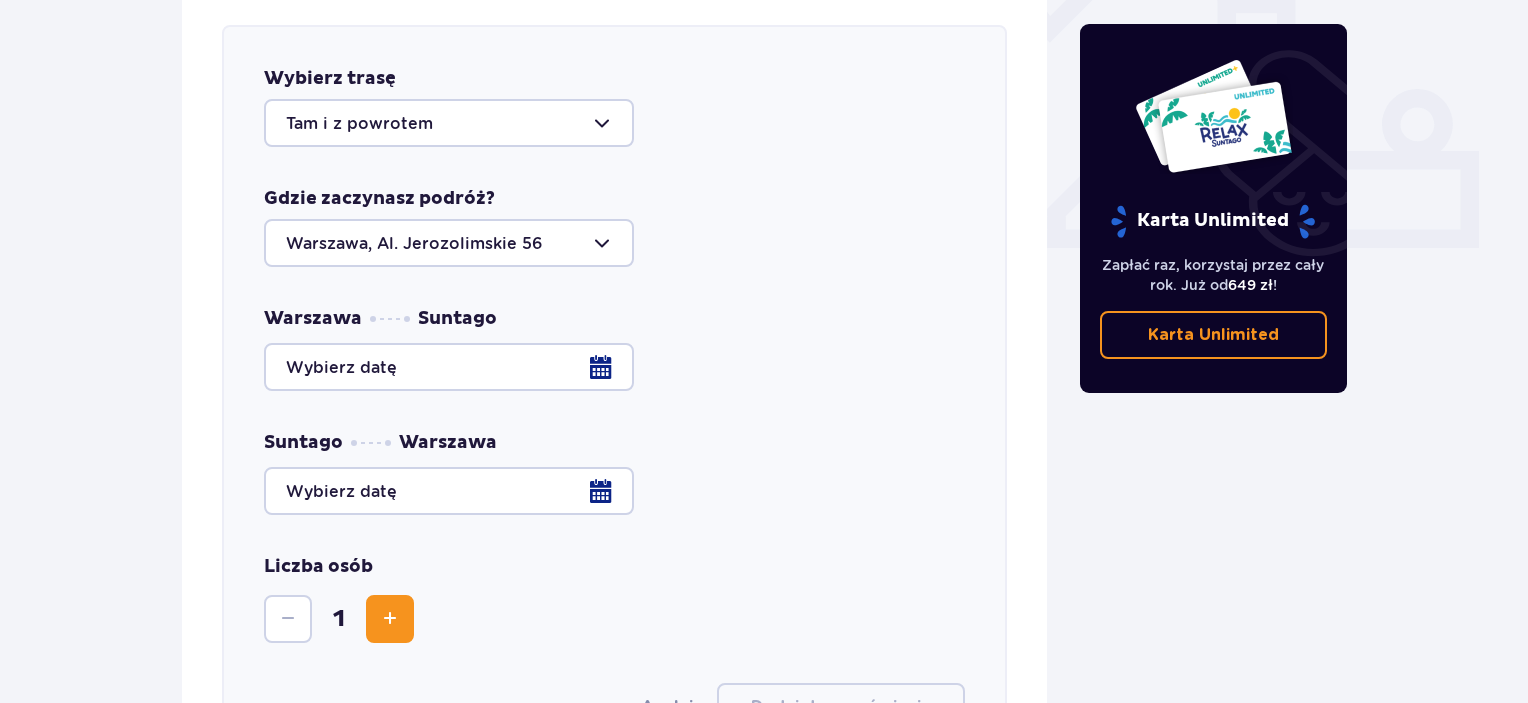 scroll, scrollTop: 786, scrollLeft: 0, axis: vertical 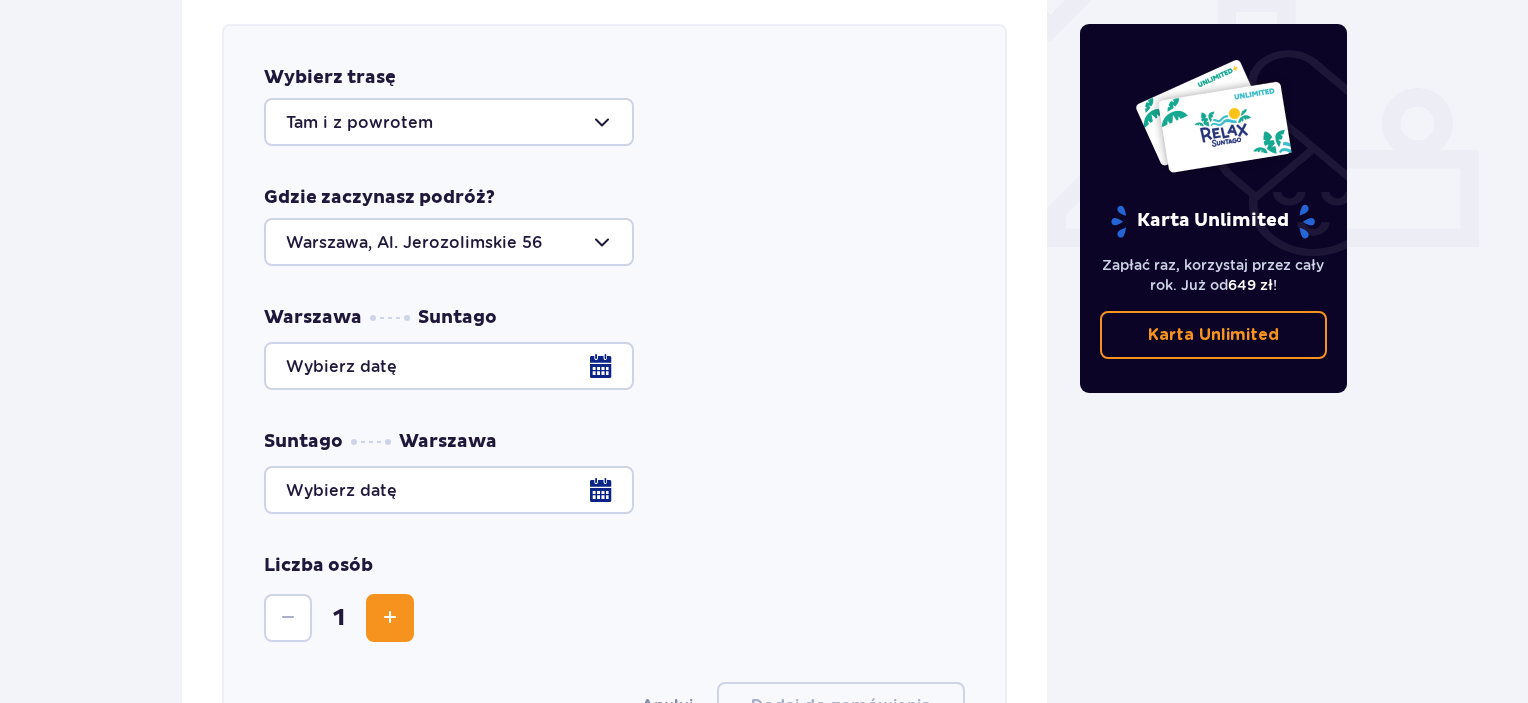 click at bounding box center (614, 366) 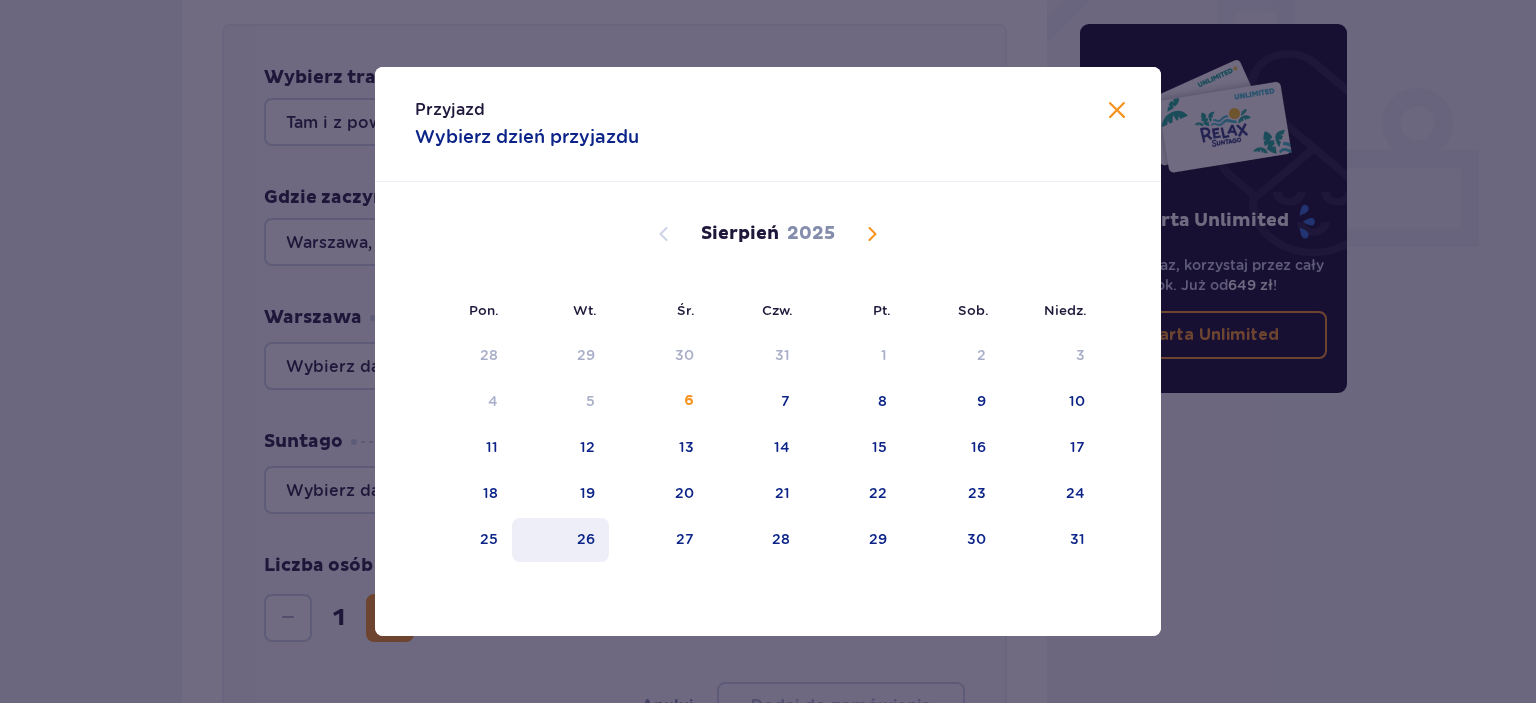 click on "26" at bounding box center (560, 540) 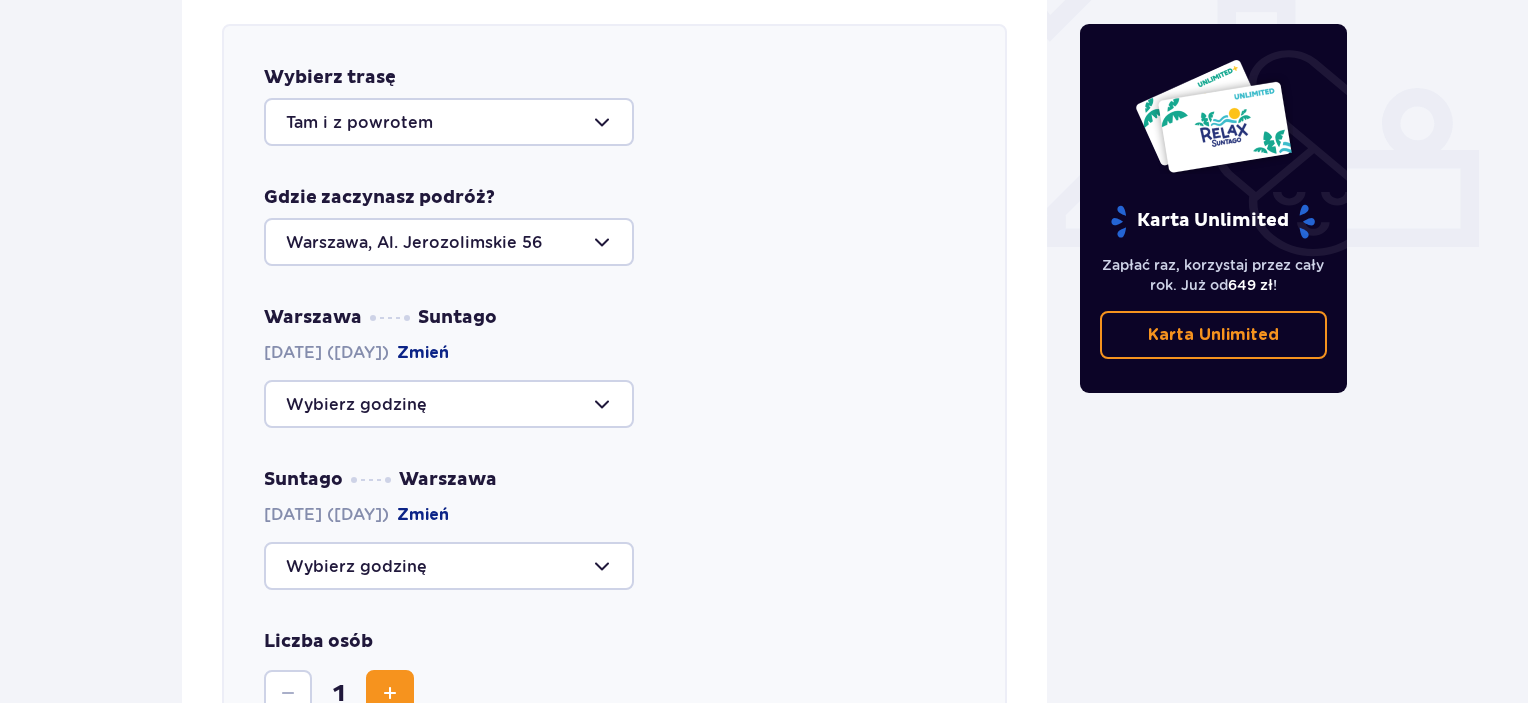 click at bounding box center (449, 404) 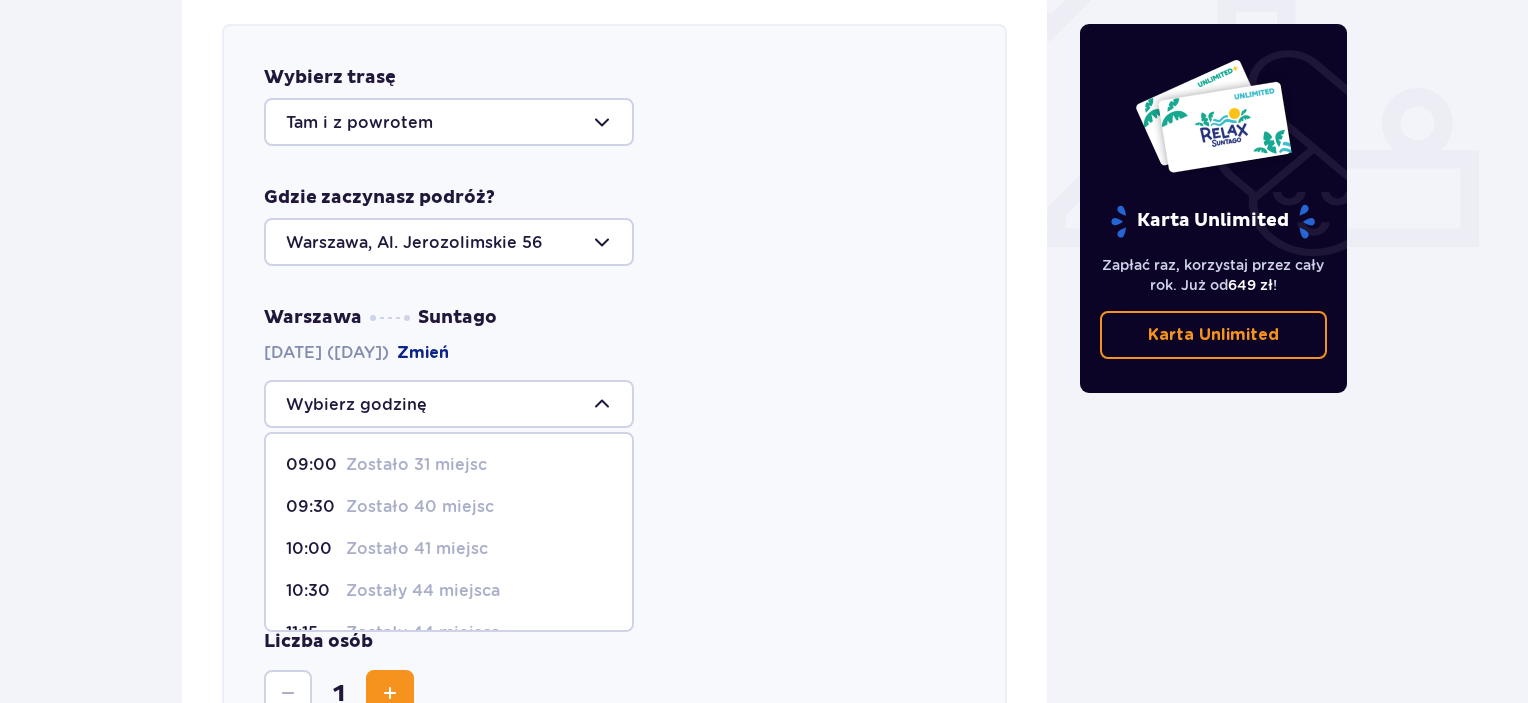 click on "Zostało 31 miejsc" at bounding box center [416, 465] 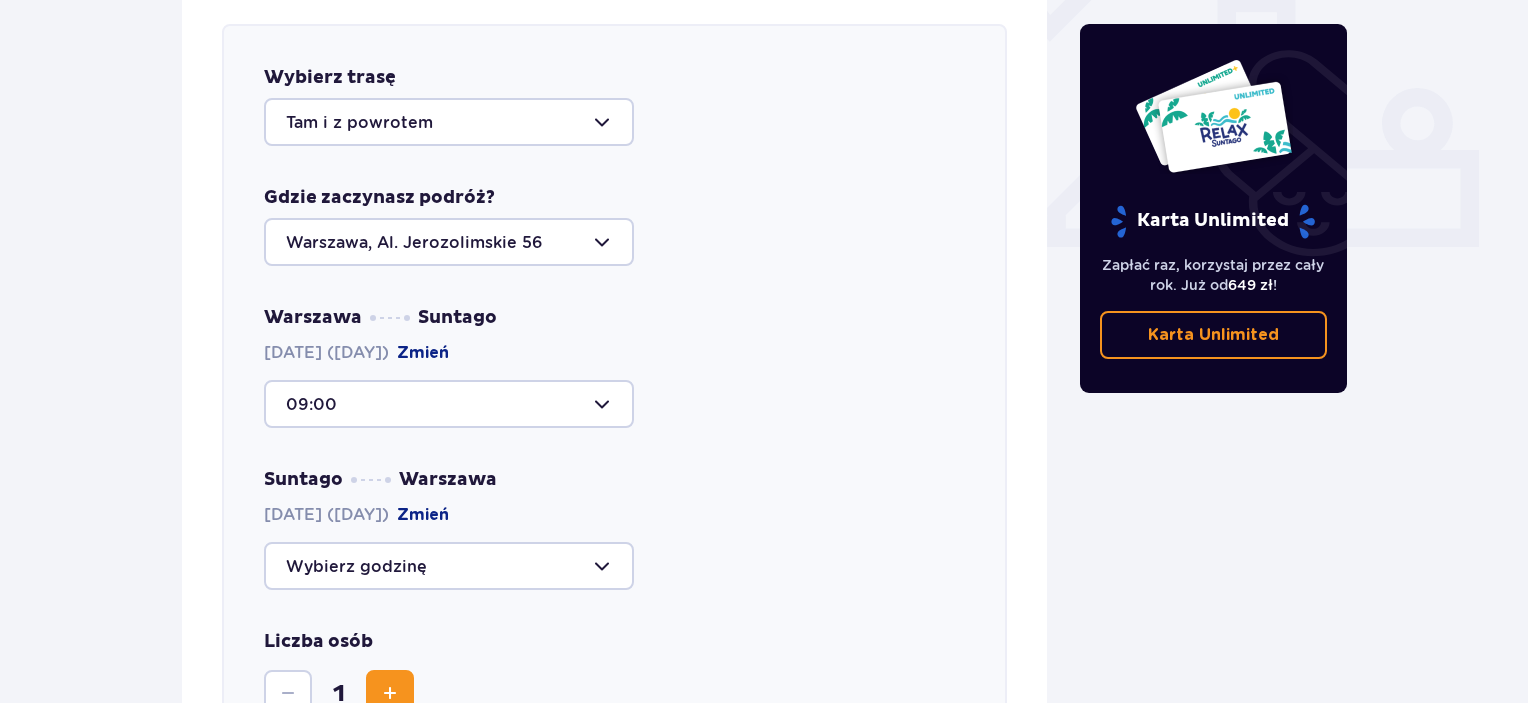 click at bounding box center (449, 566) 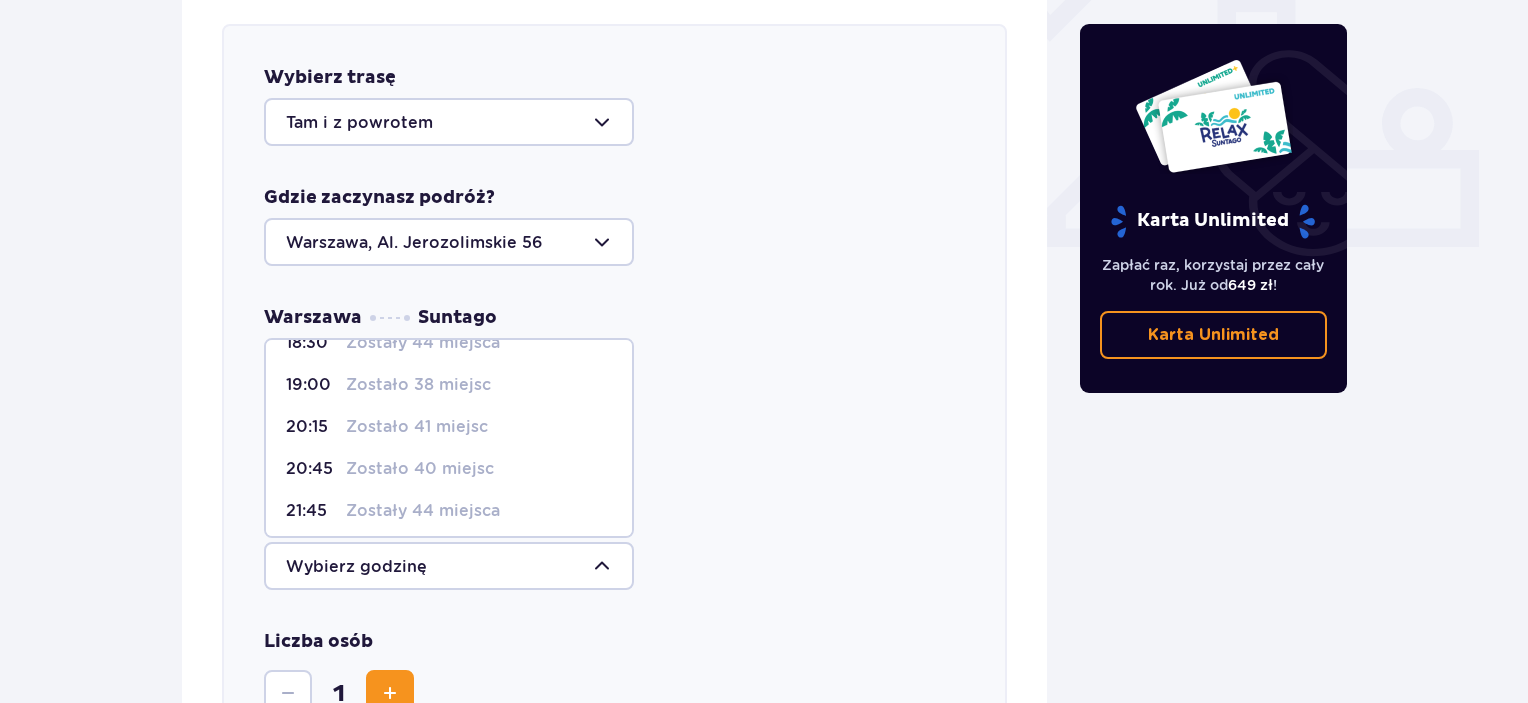 scroll, scrollTop: 199, scrollLeft: 0, axis: vertical 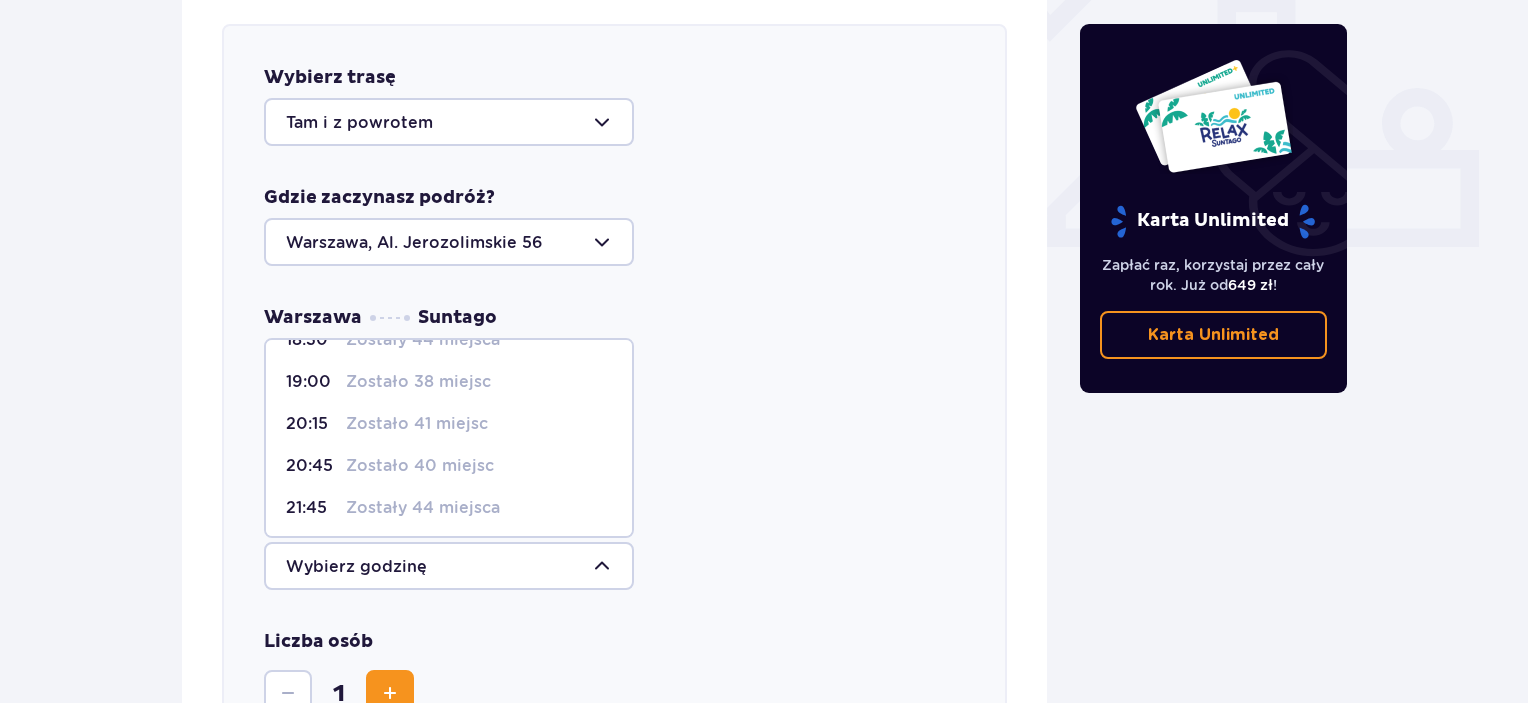 click on "Zostało 40 miejsc" at bounding box center (420, 466) 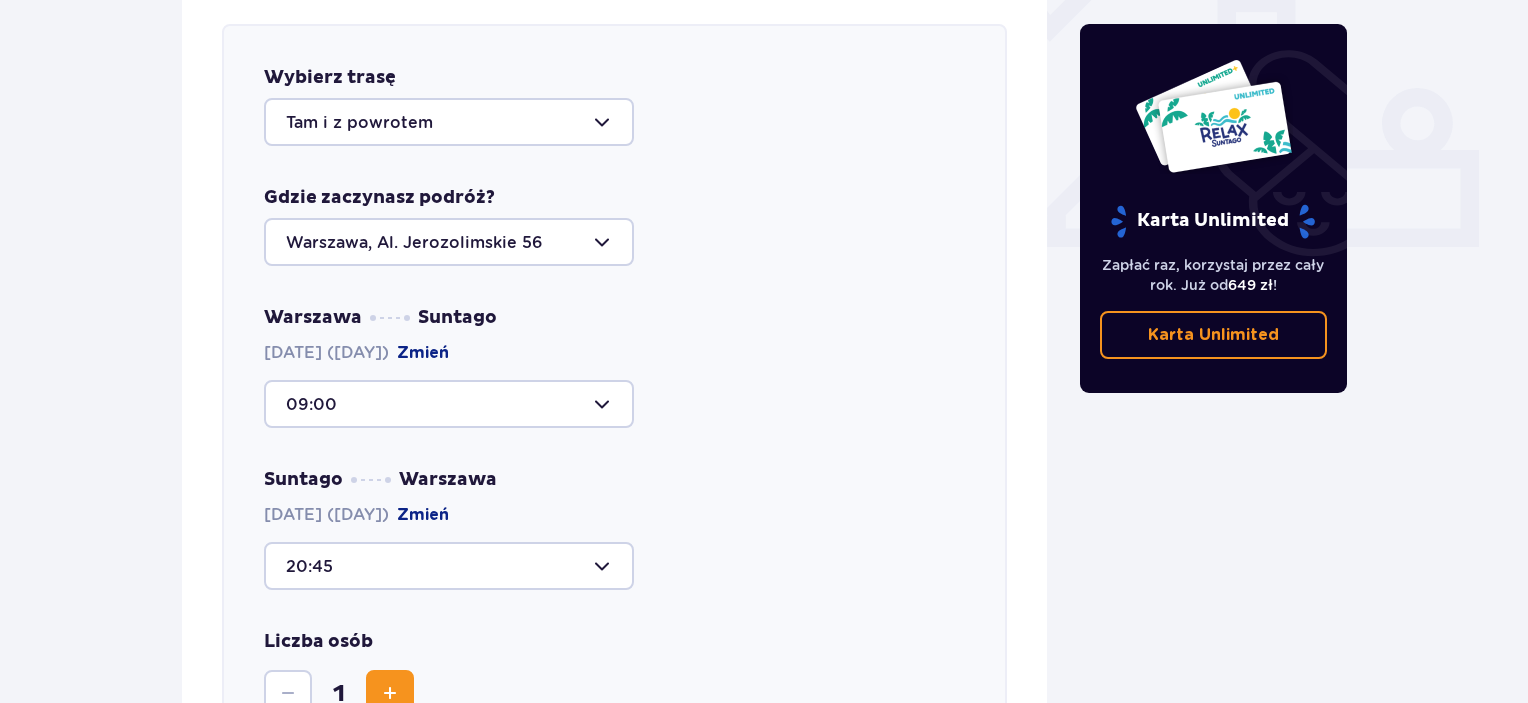 click at bounding box center [390, 694] 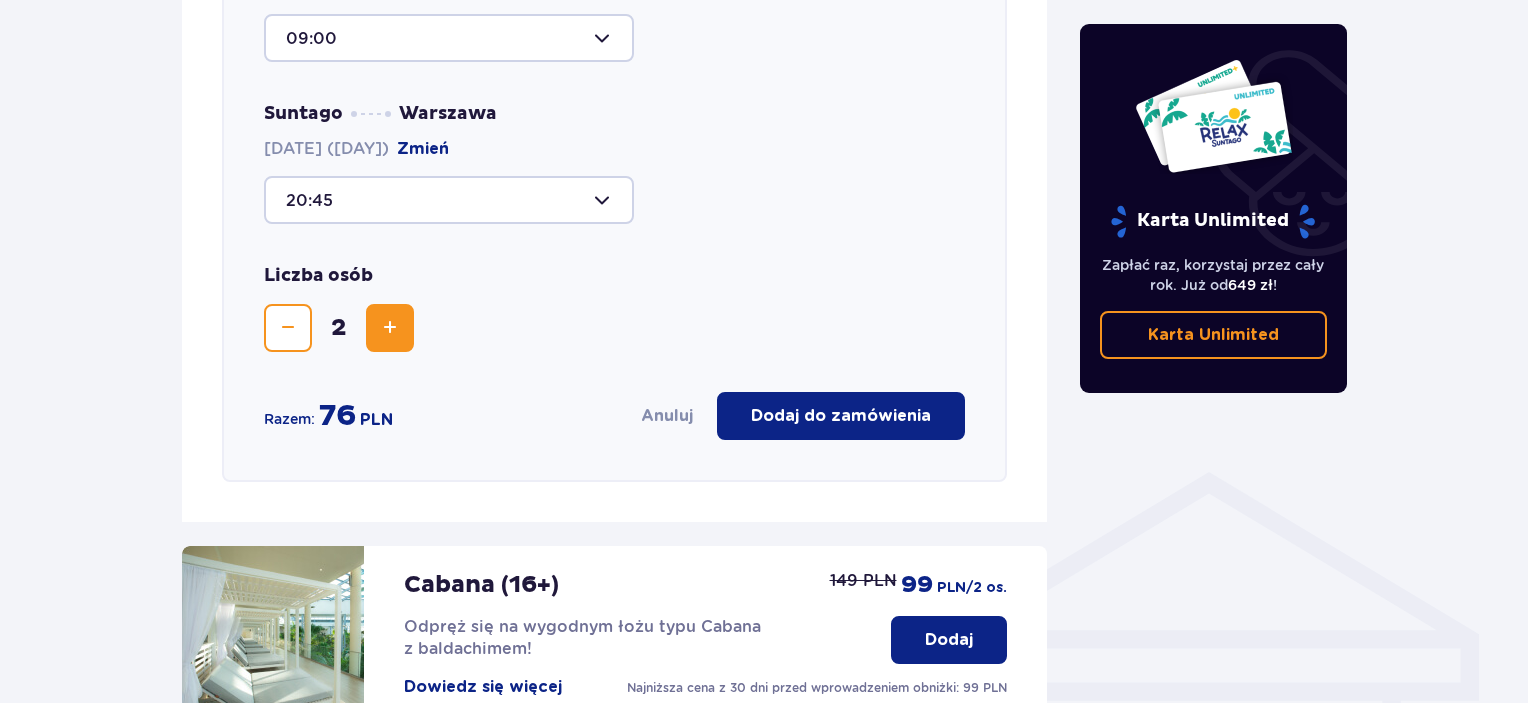 scroll, scrollTop: 1161, scrollLeft: 0, axis: vertical 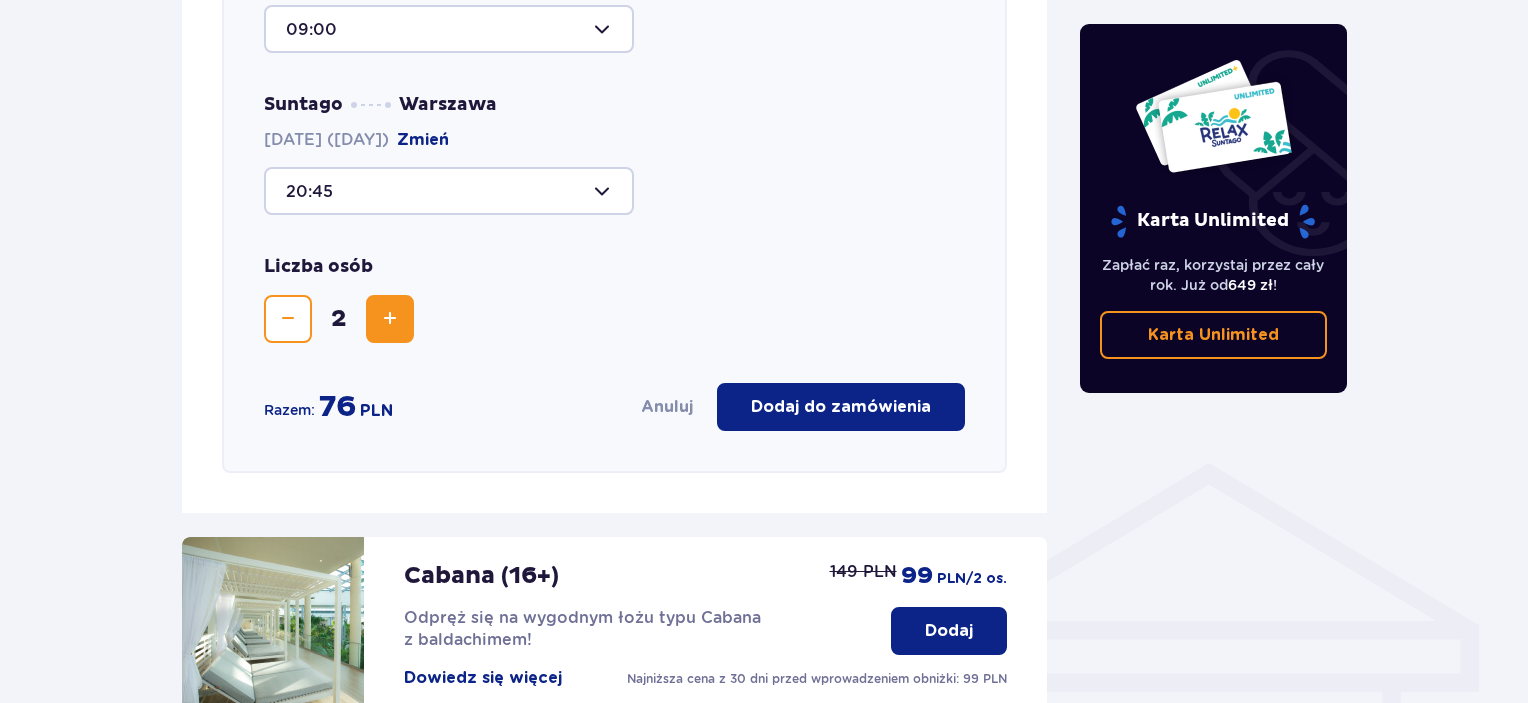 click on "Dodaj do zamówienia" at bounding box center [841, 407] 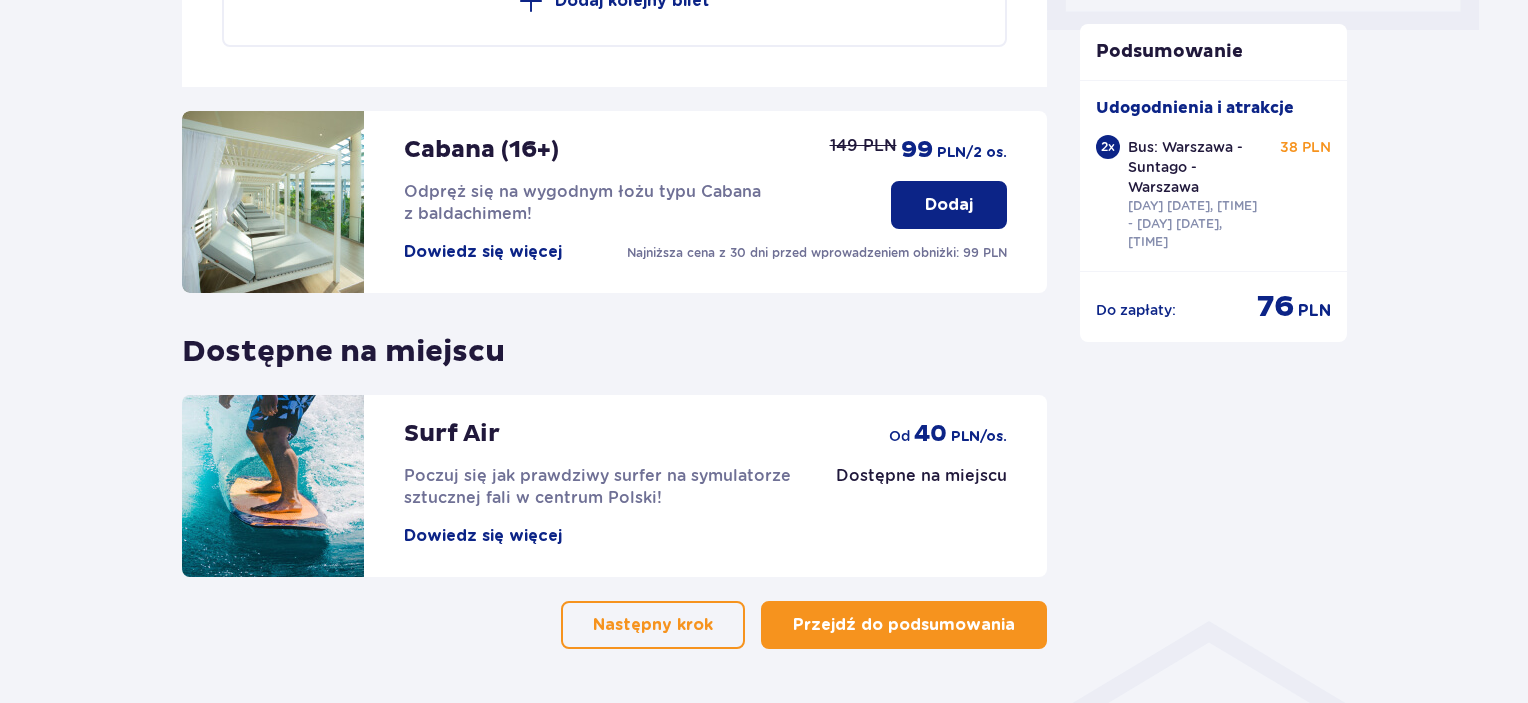 scroll, scrollTop: 1067, scrollLeft: 0, axis: vertical 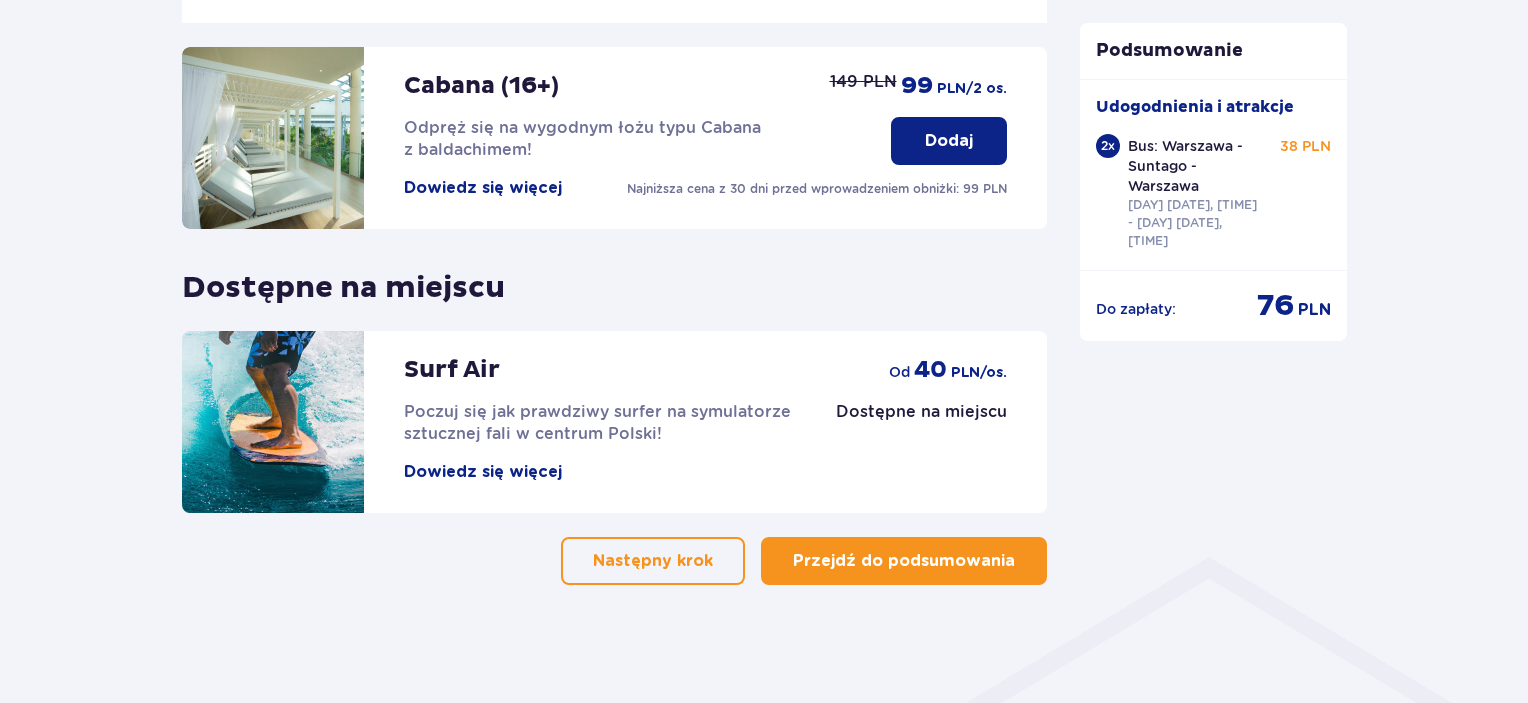click on "Przejdź do podsumowania" at bounding box center (904, 561) 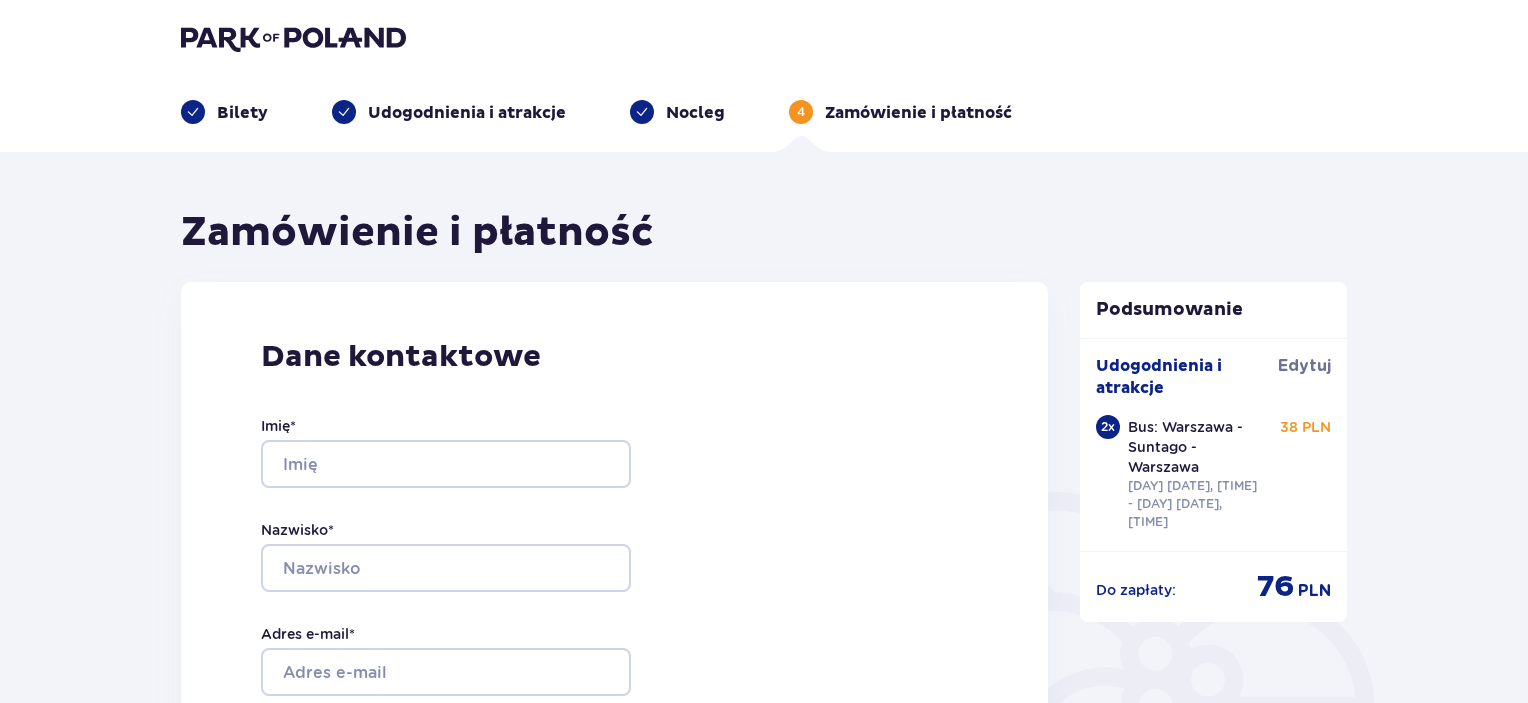 scroll, scrollTop: 0, scrollLeft: 0, axis: both 